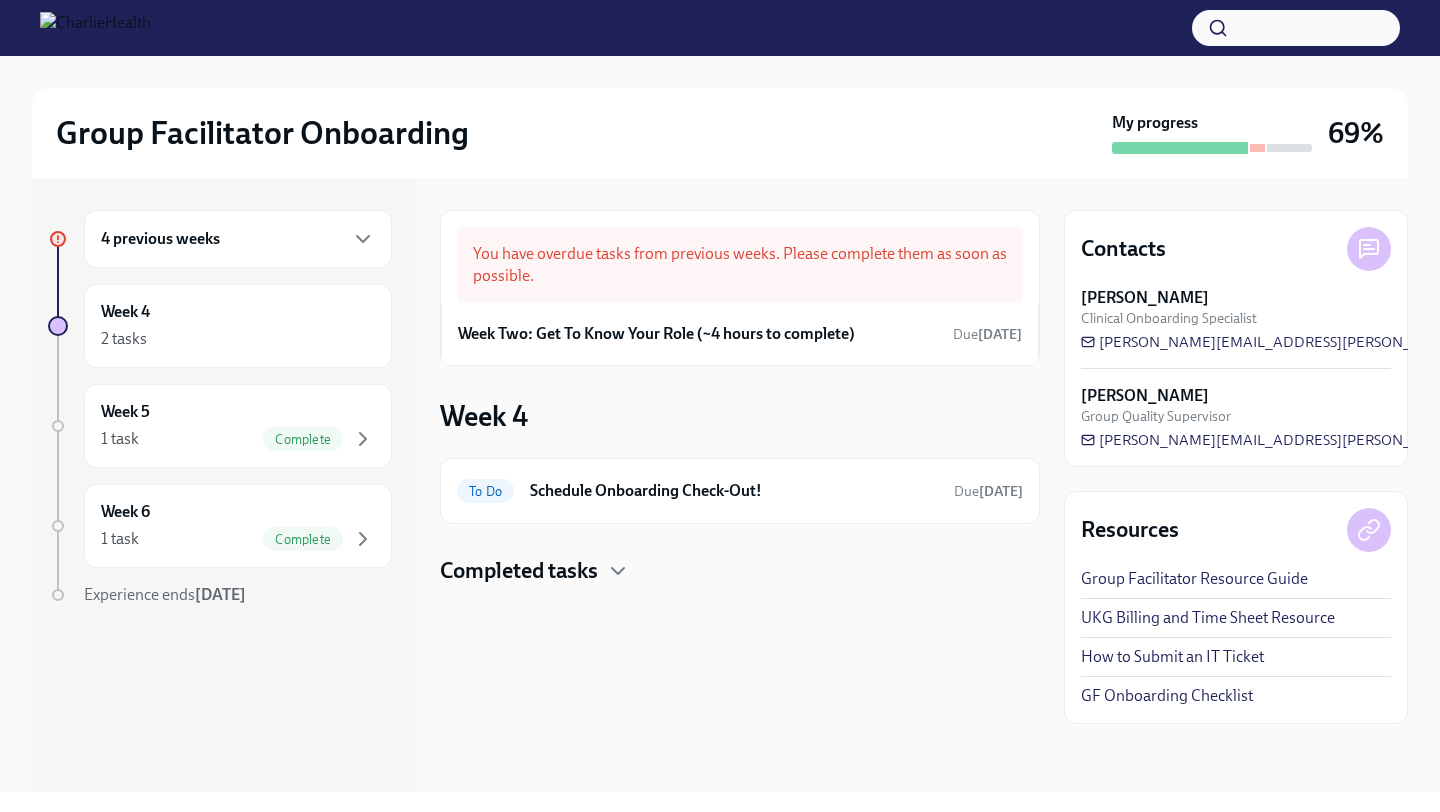 scroll, scrollTop: 0, scrollLeft: 0, axis: both 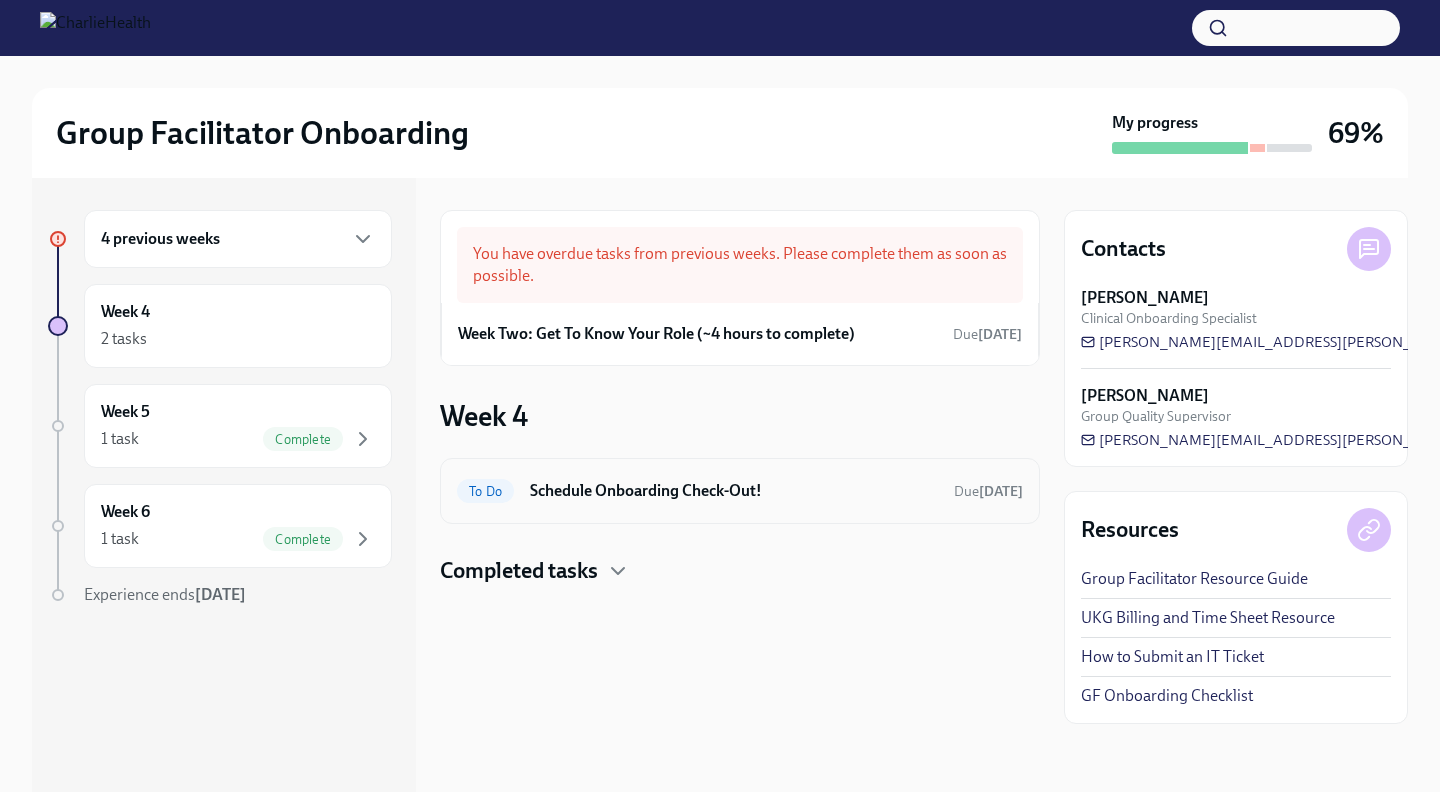 click on "Schedule Onboarding Check-Out!" at bounding box center [734, 491] 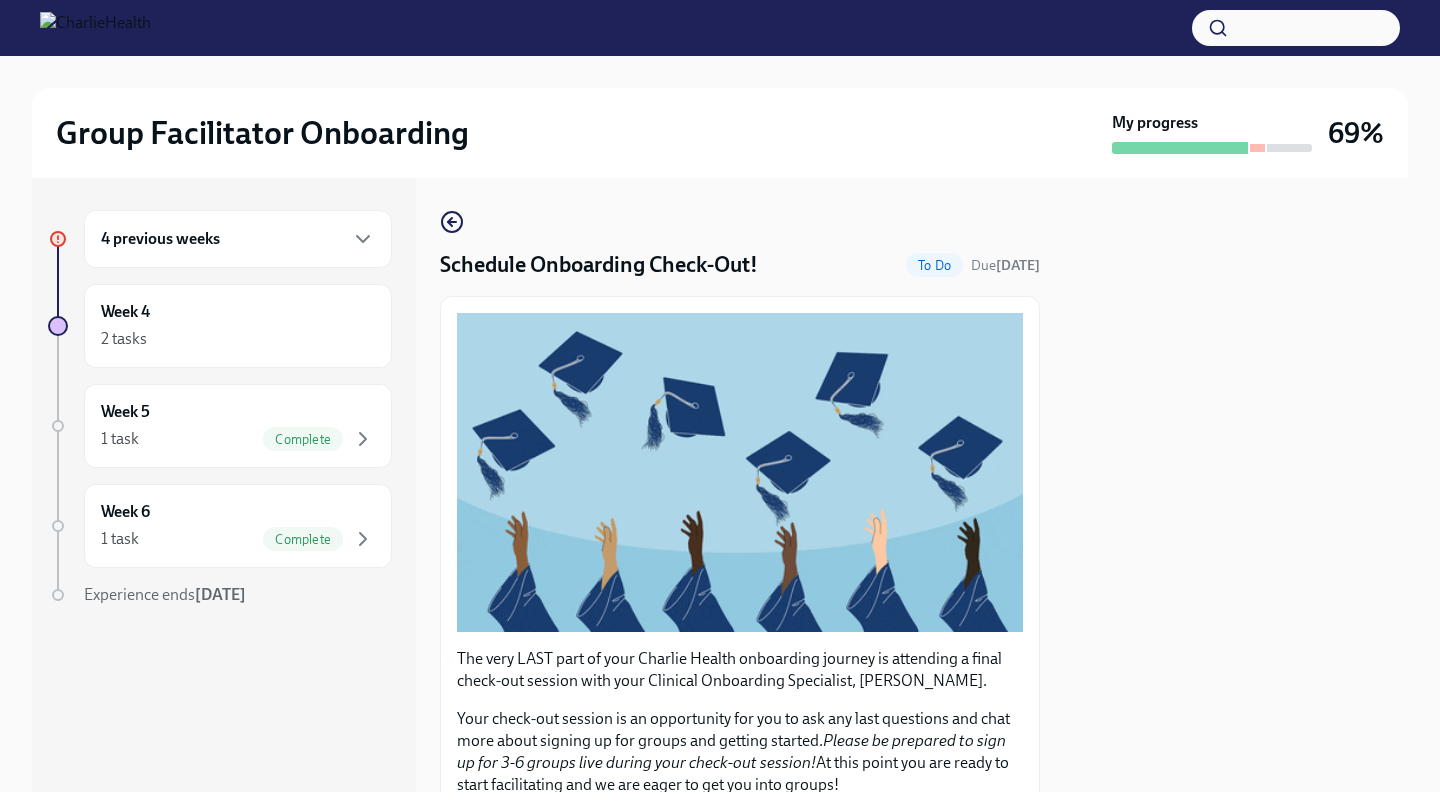 click on "4 previous weeks" at bounding box center [238, 239] 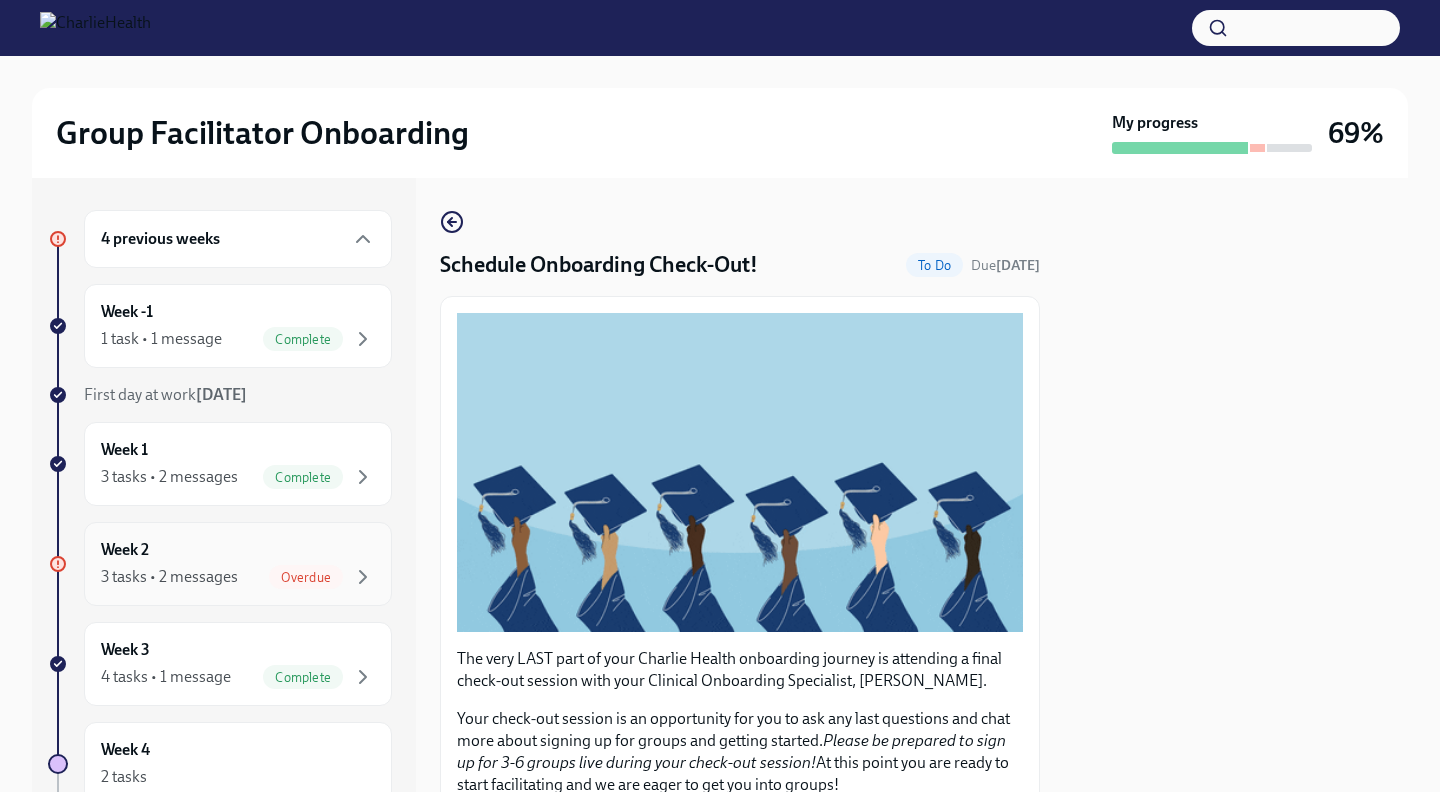 click on "Overdue" at bounding box center [306, 577] 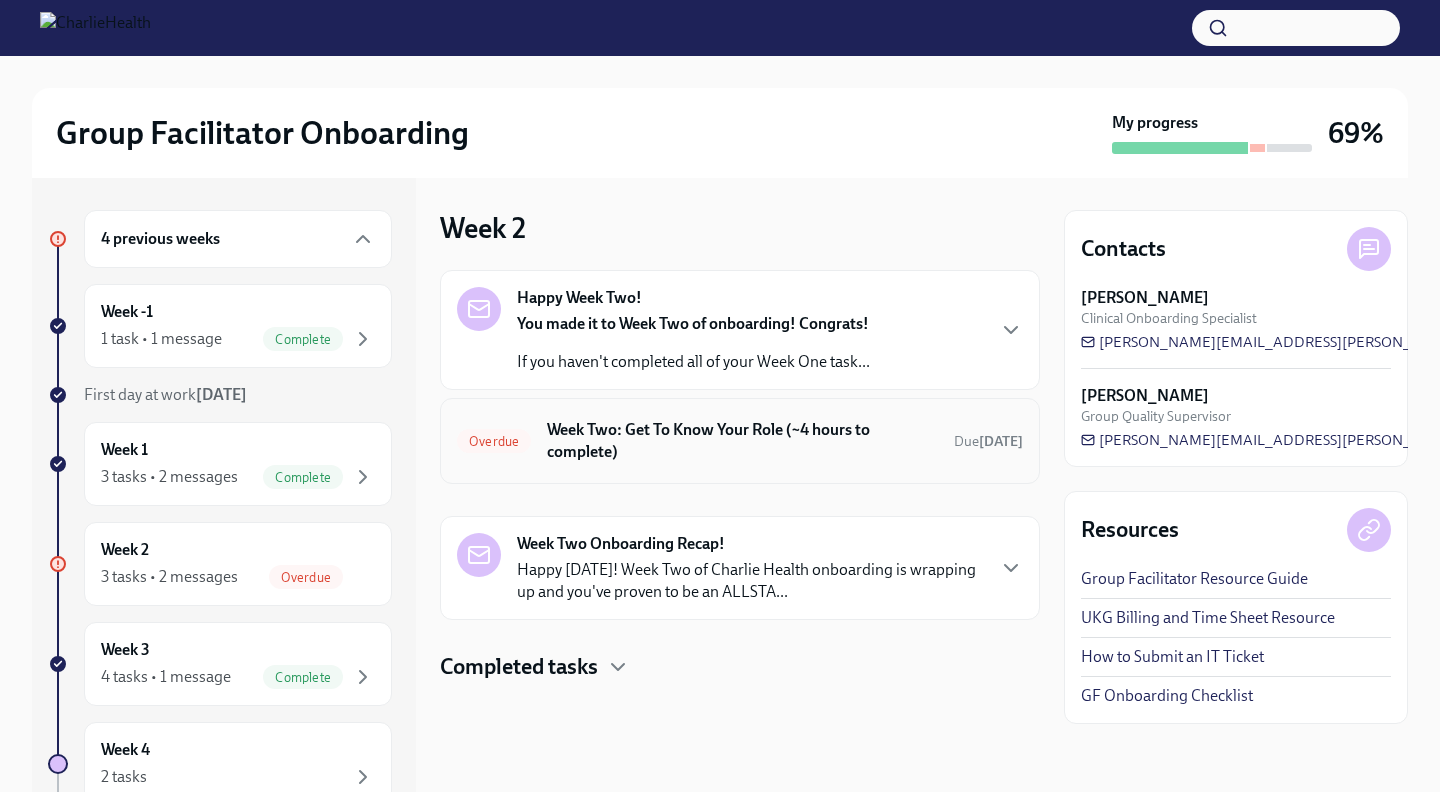 click on "Week Two: Get To Know Your Role (~4 hours to complete)" at bounding box center [742, 441] 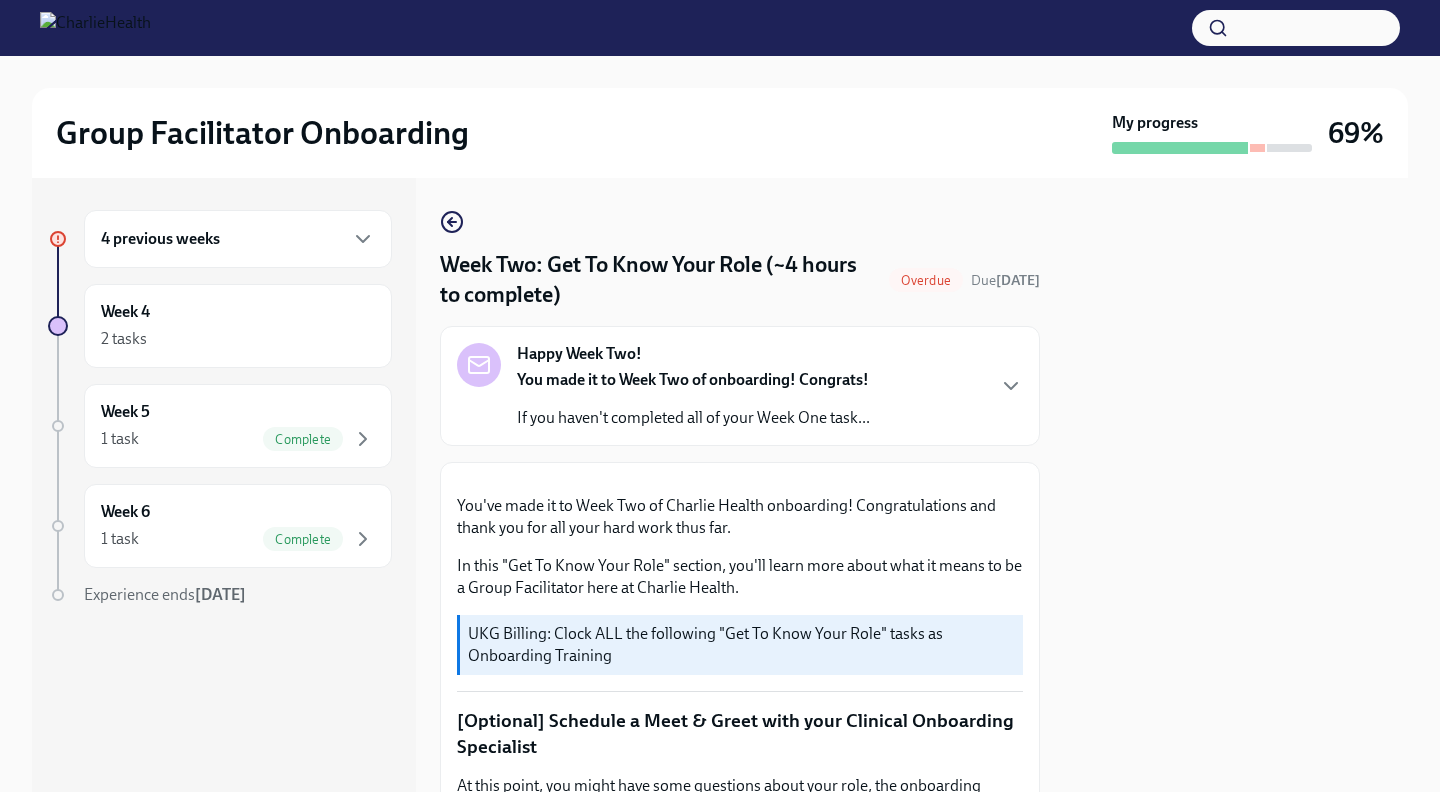 click at bounding box center (1236, 485) 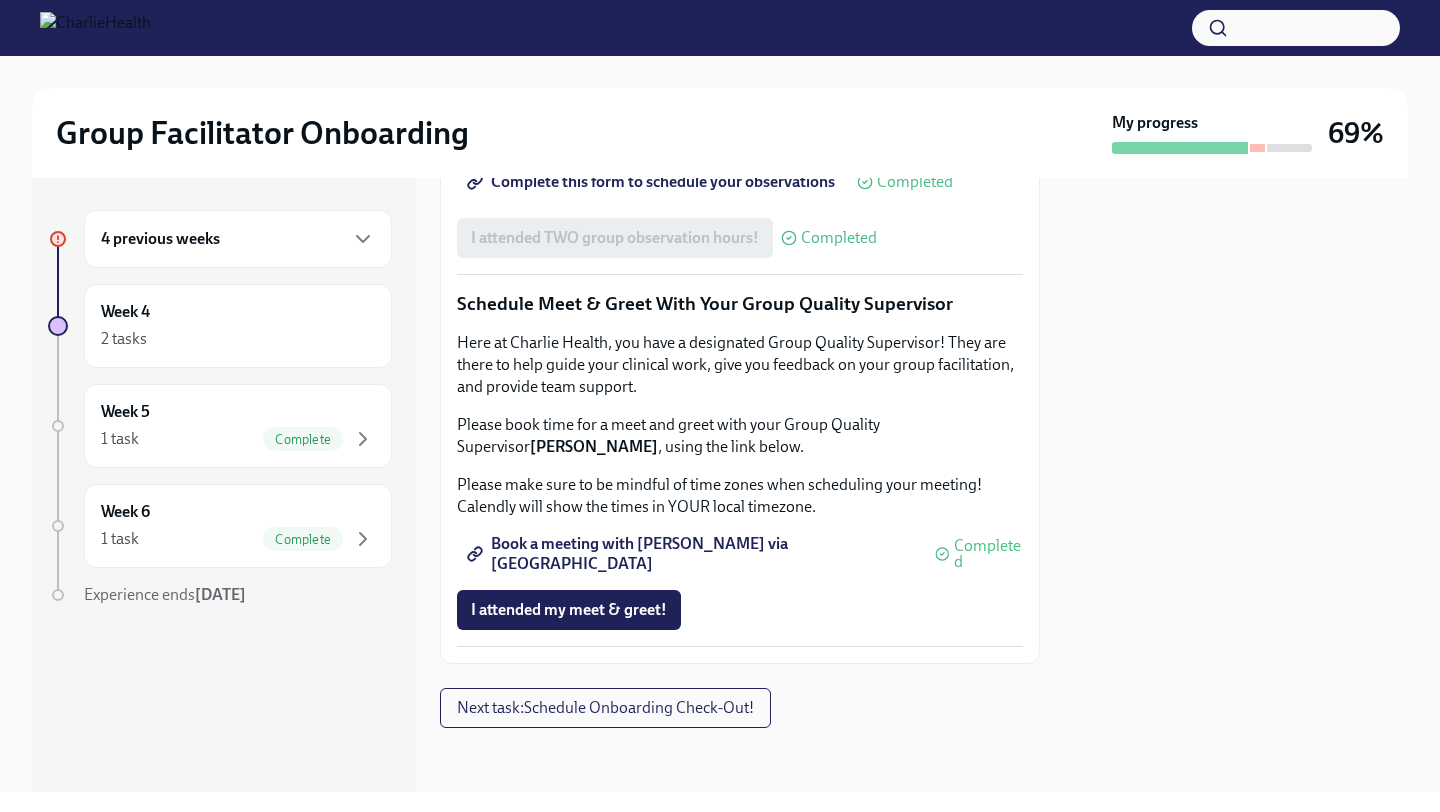 scroll, scrollTop: 1950, scrollLeft: 0, axis: vertical 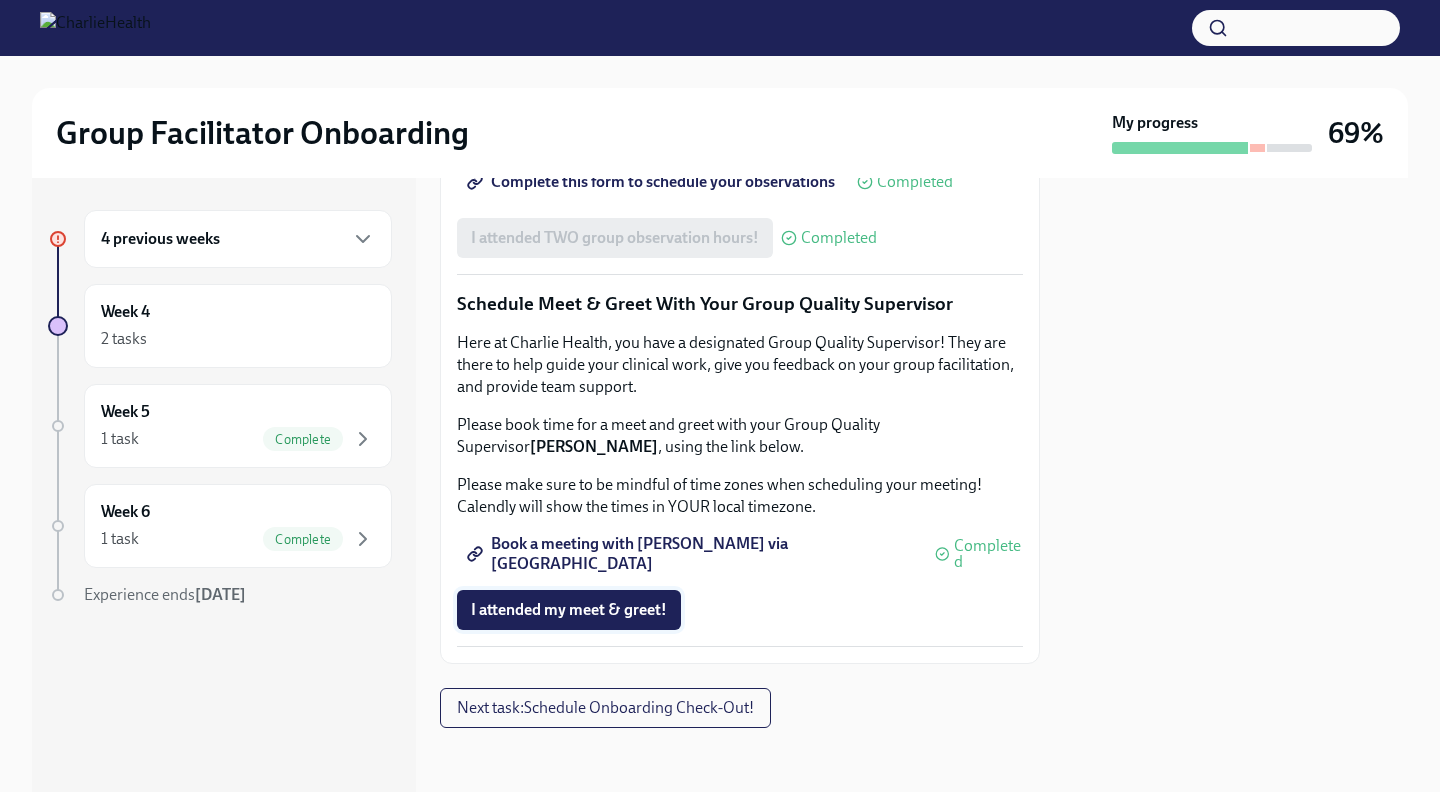 click on "I attended my meet & greet!" at bounding box center [569, 610] 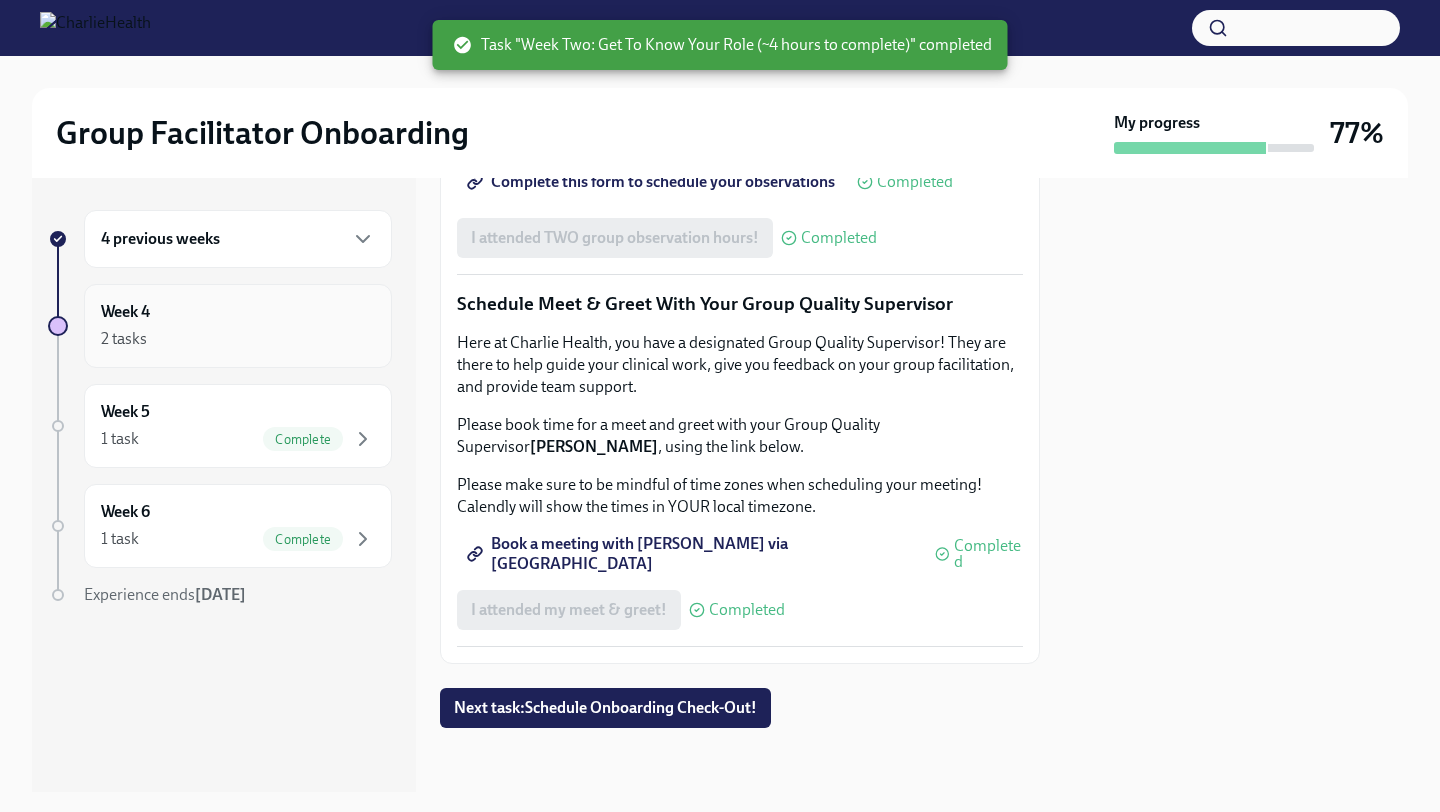 click on "Week 4 2 tasks" at bounding box center (238, 326) 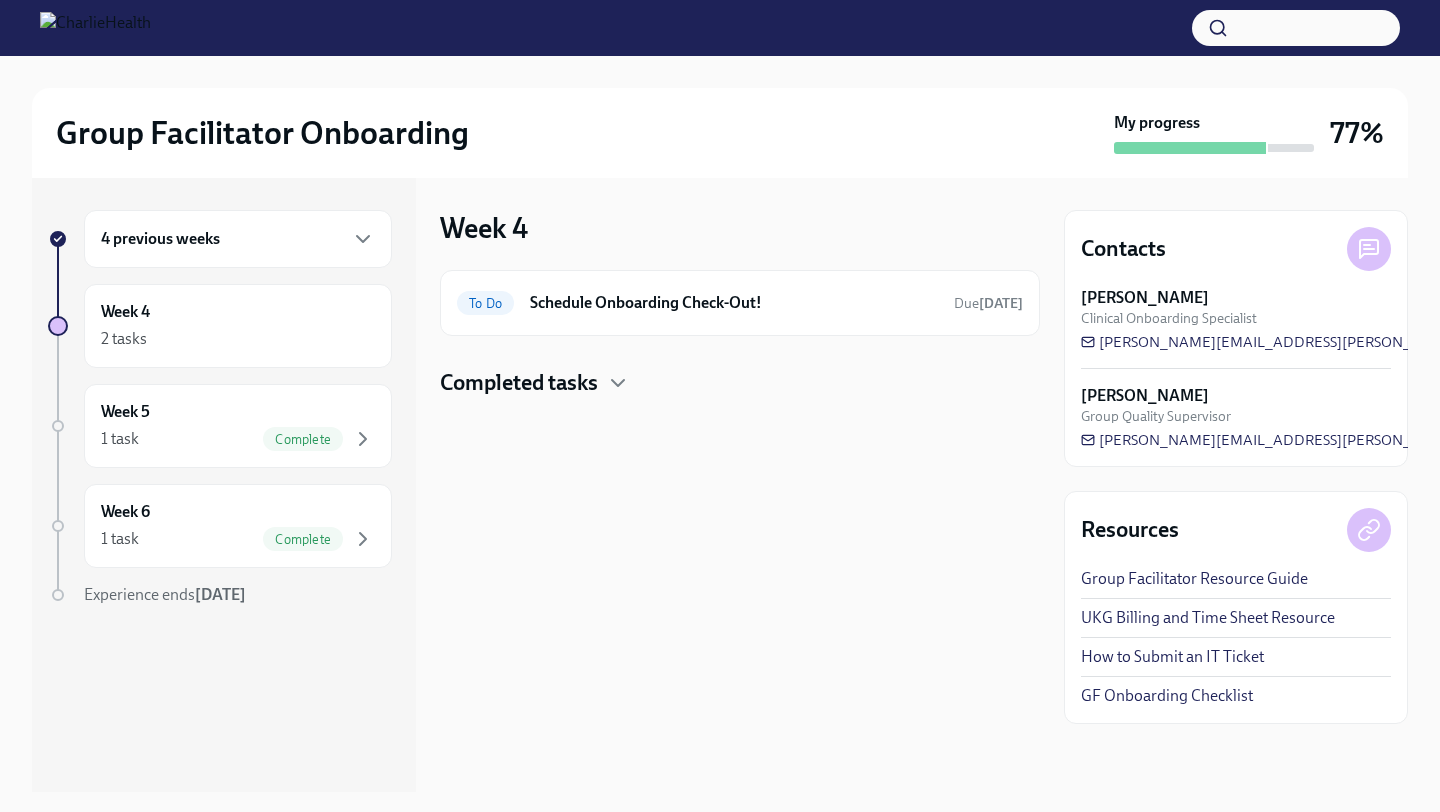 click on "Completed tasks" at bounding box center (519, 383) 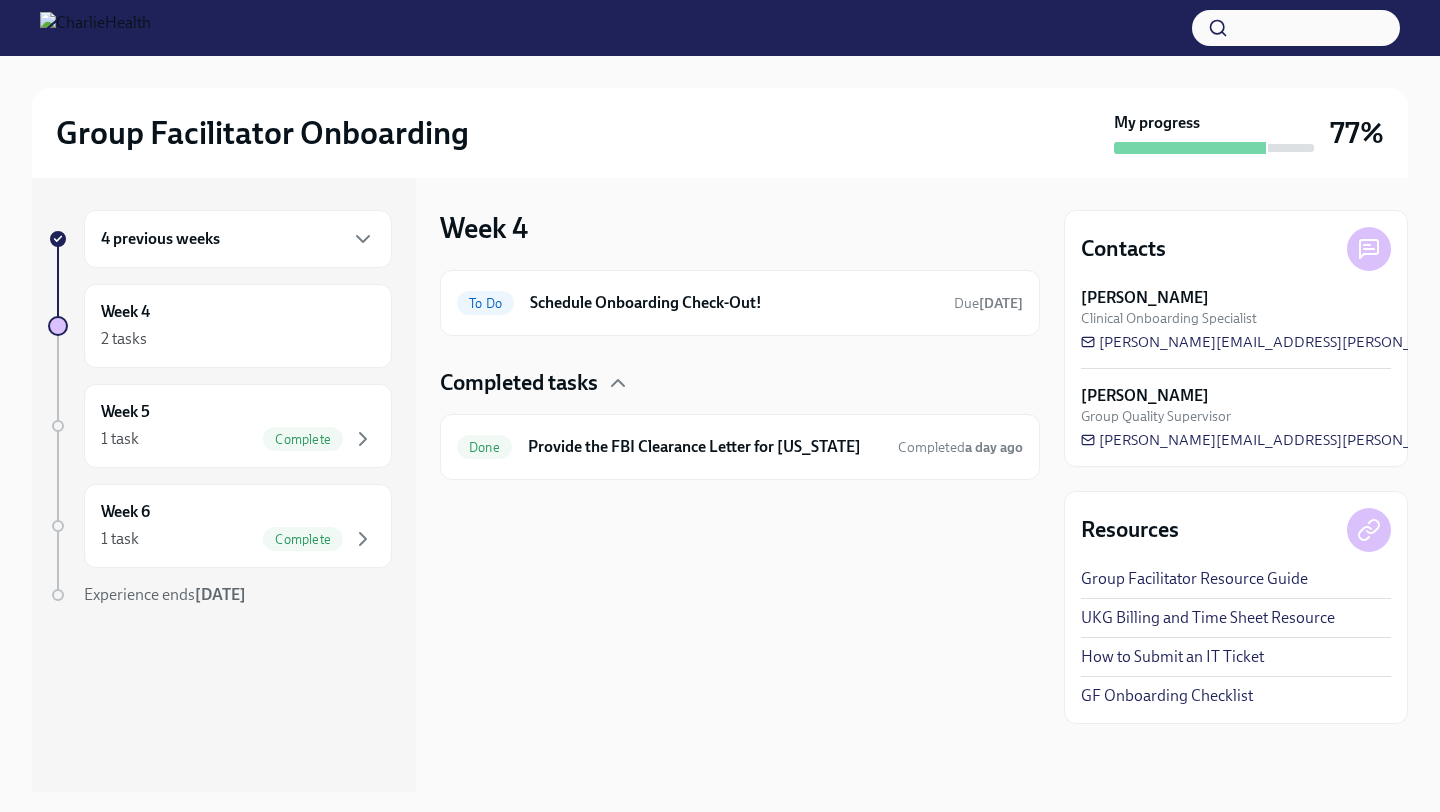 click on "4 previous weeks" at bounding box center [238, 239] 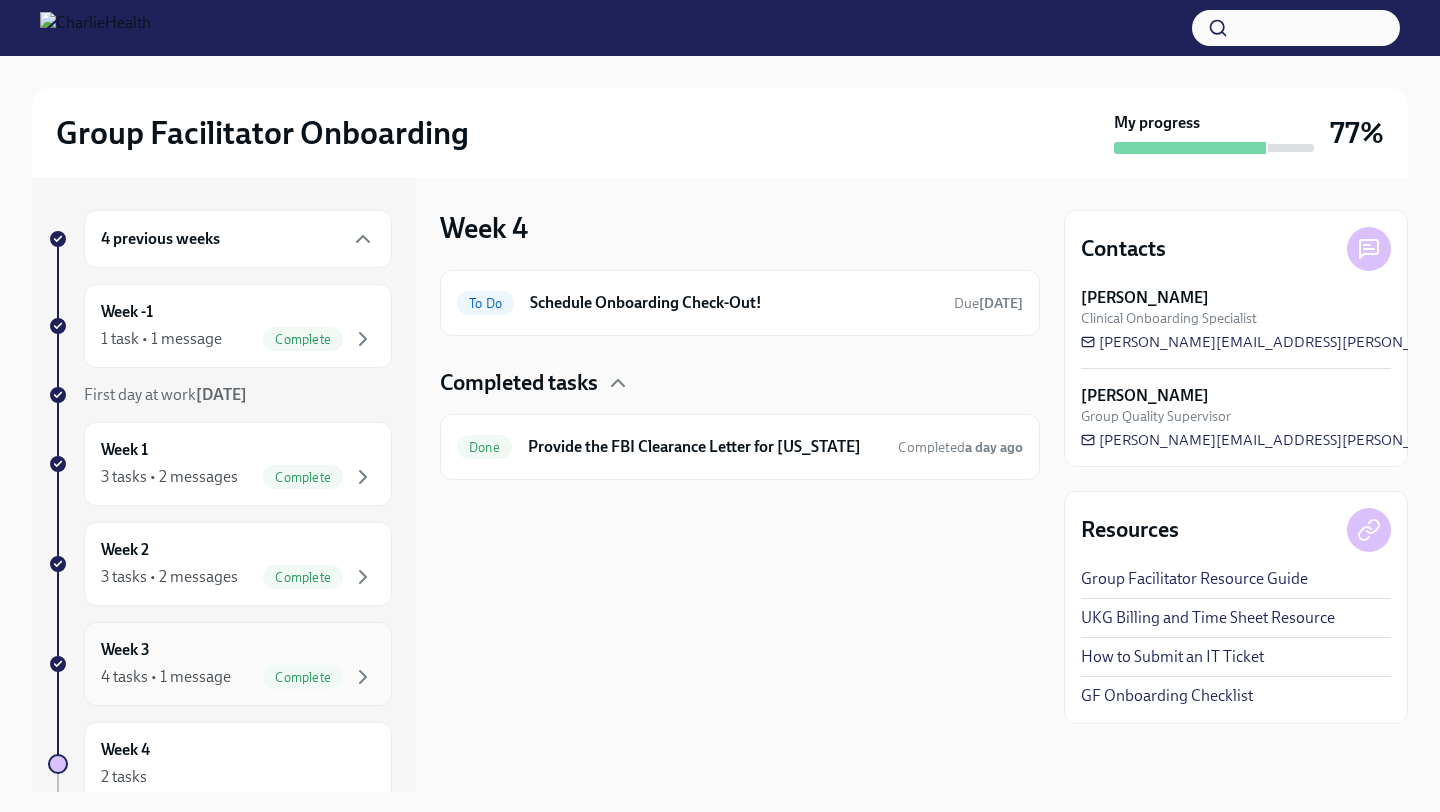 click on "Week 3 4 tasks • 1 message Complete" at bounding box center (238, 664) 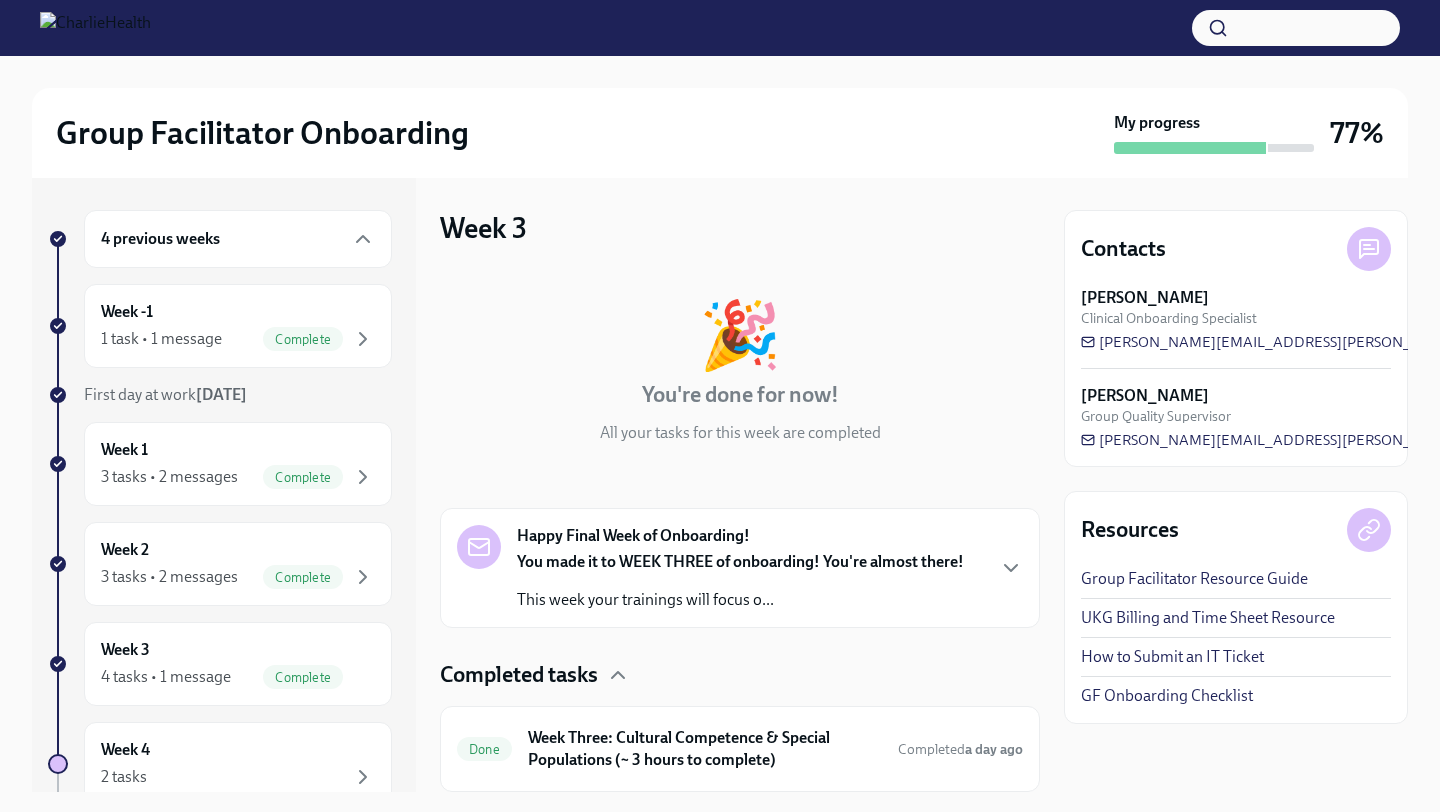 click on "Completed tasks" at bounding box center [740, 675] 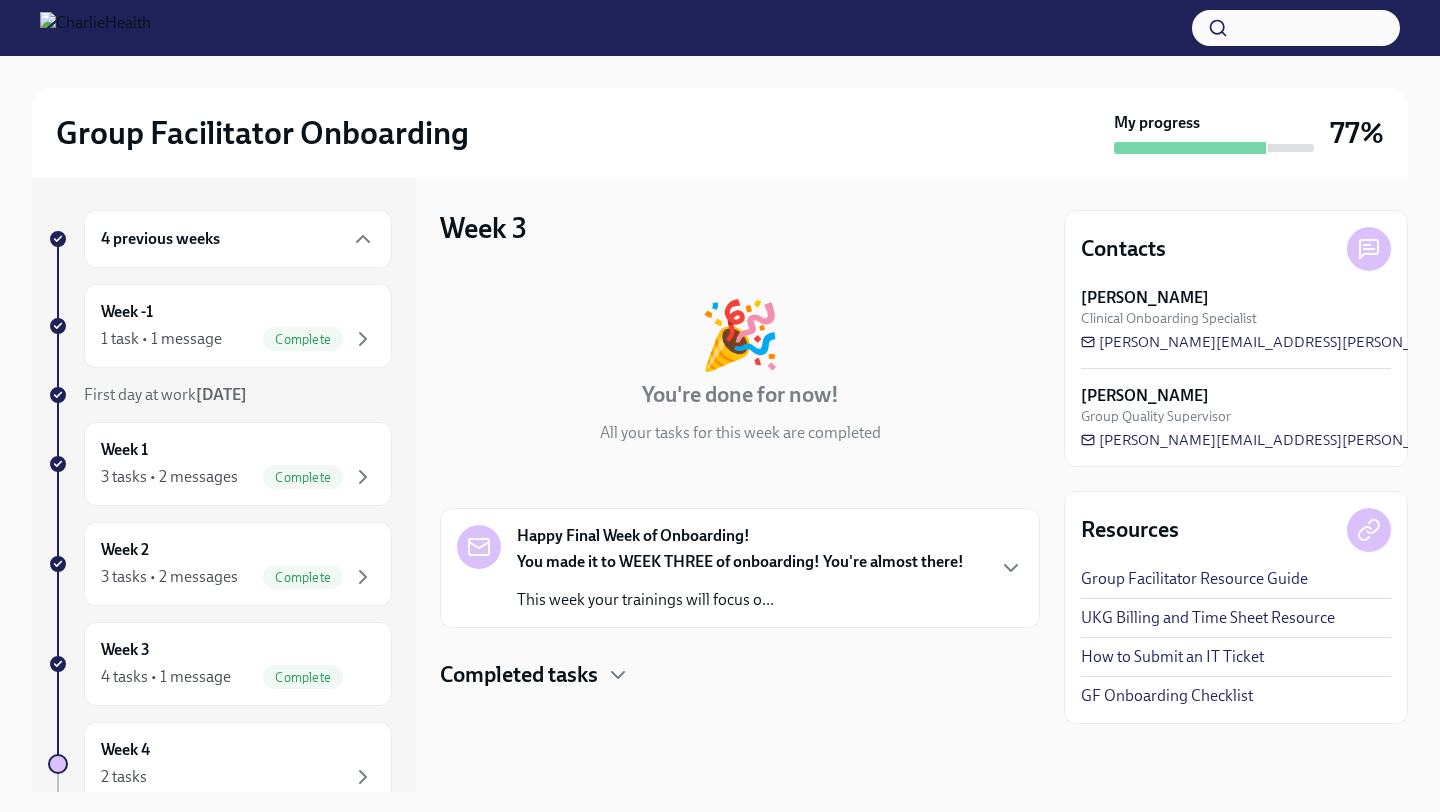 click on "🎉 You're done for now! All your tasks for this week are completed Happy Final Week of Onboarding! You made it to WEEK THREE of onboarding! You're almost there!
This week your trainings will focus o... Completed tasks" at bounding box center [740, 480] 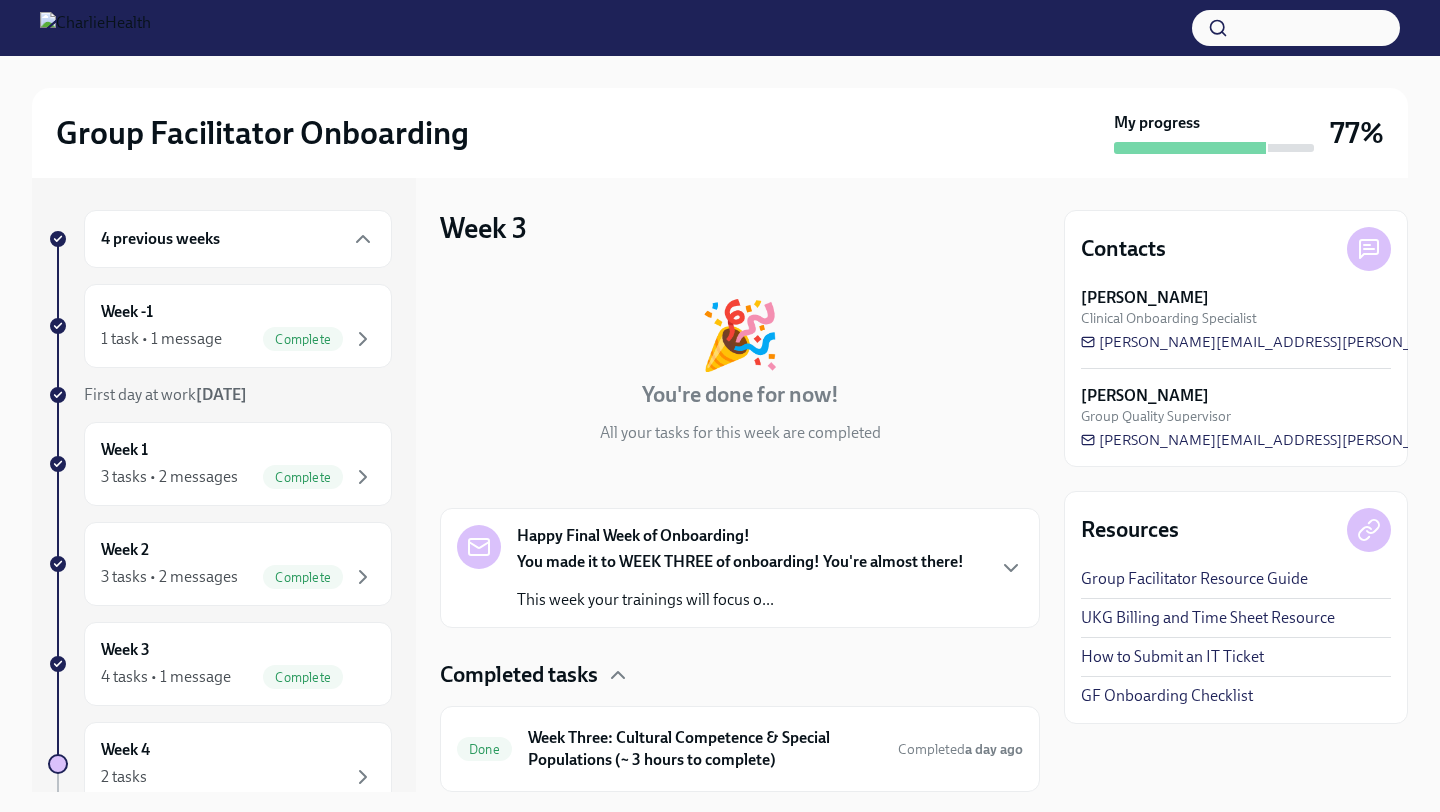 click on "🎉 You're done for now! All your tasks for this week are completed" at bounding box center (740, 373) 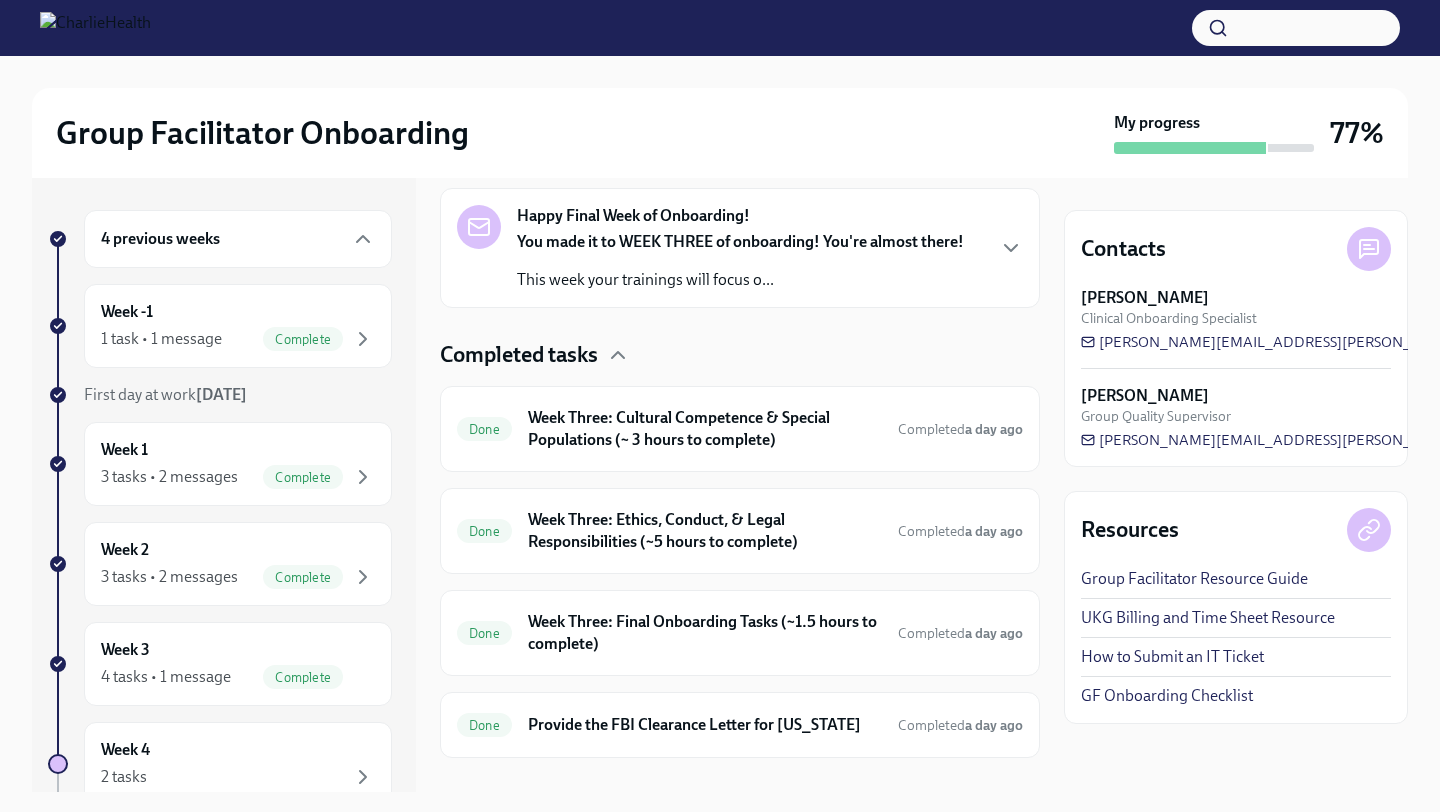 scroll, scrollTop: 350, scrollLeft: 0, axis: vertical 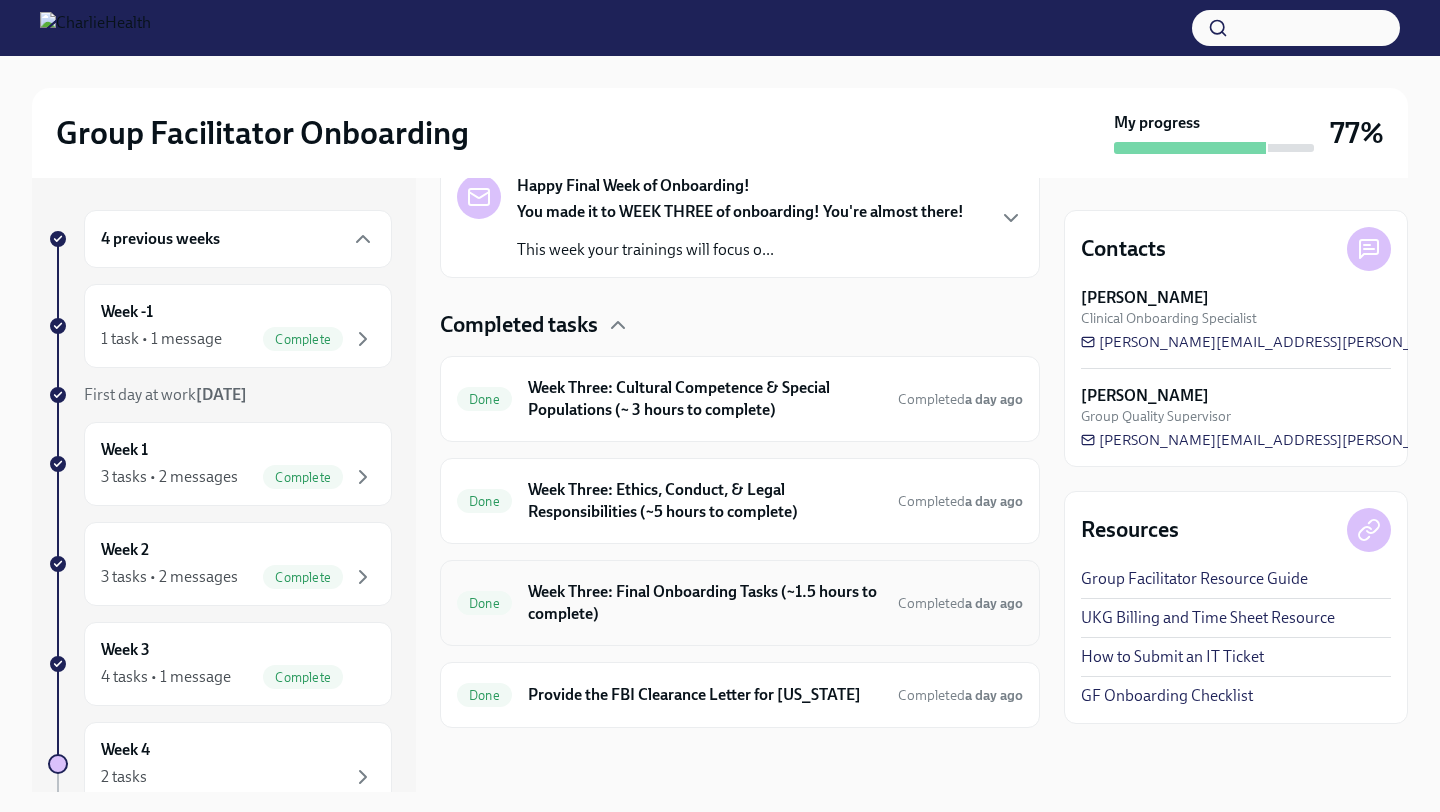 click on "Week Three: Final Onboarding Tasks (~1.5 hours to complete)" at bounding box center [705, 603] 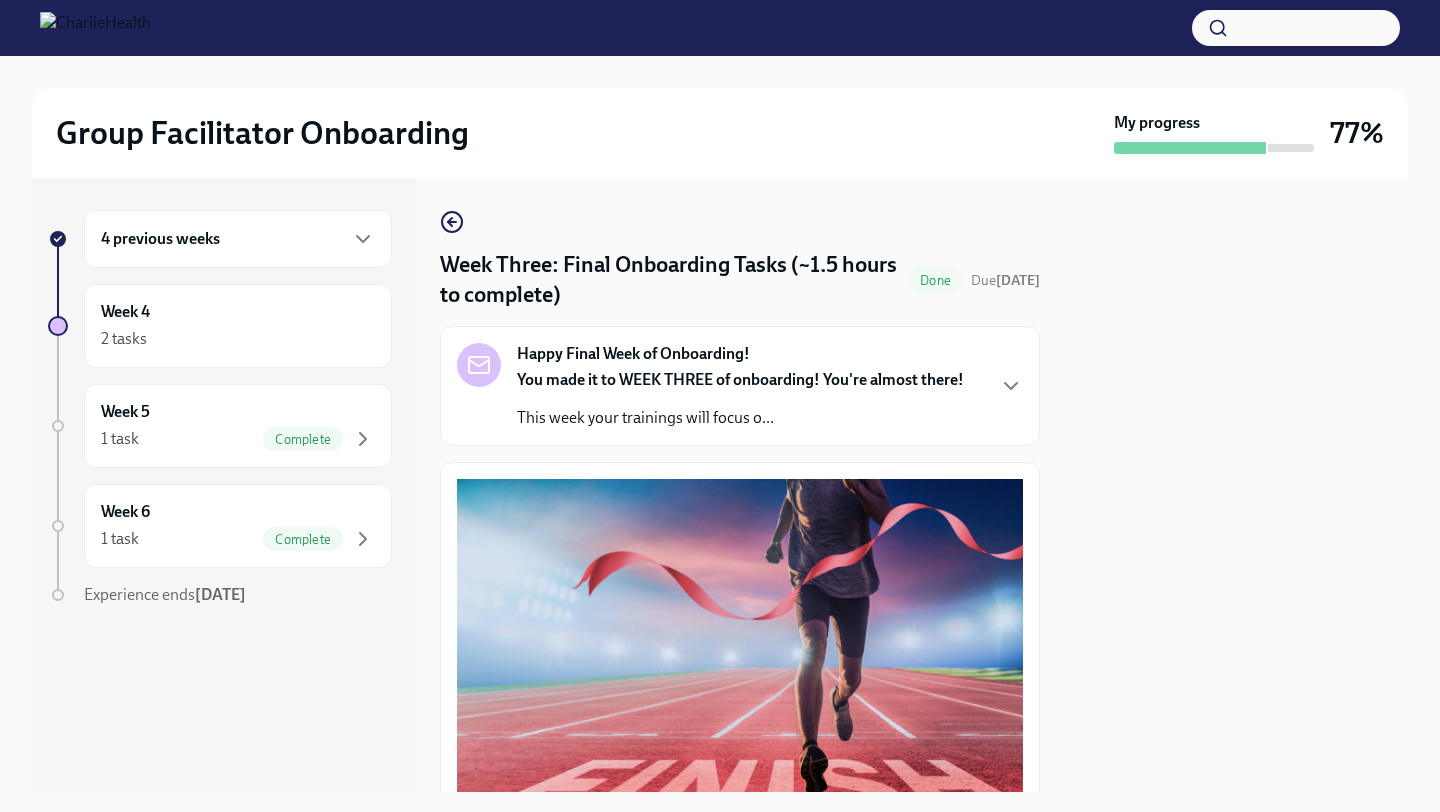 click on "You made it to WEEK THREE of onboarding! You're almost there!" at bounding box center (740, 379) 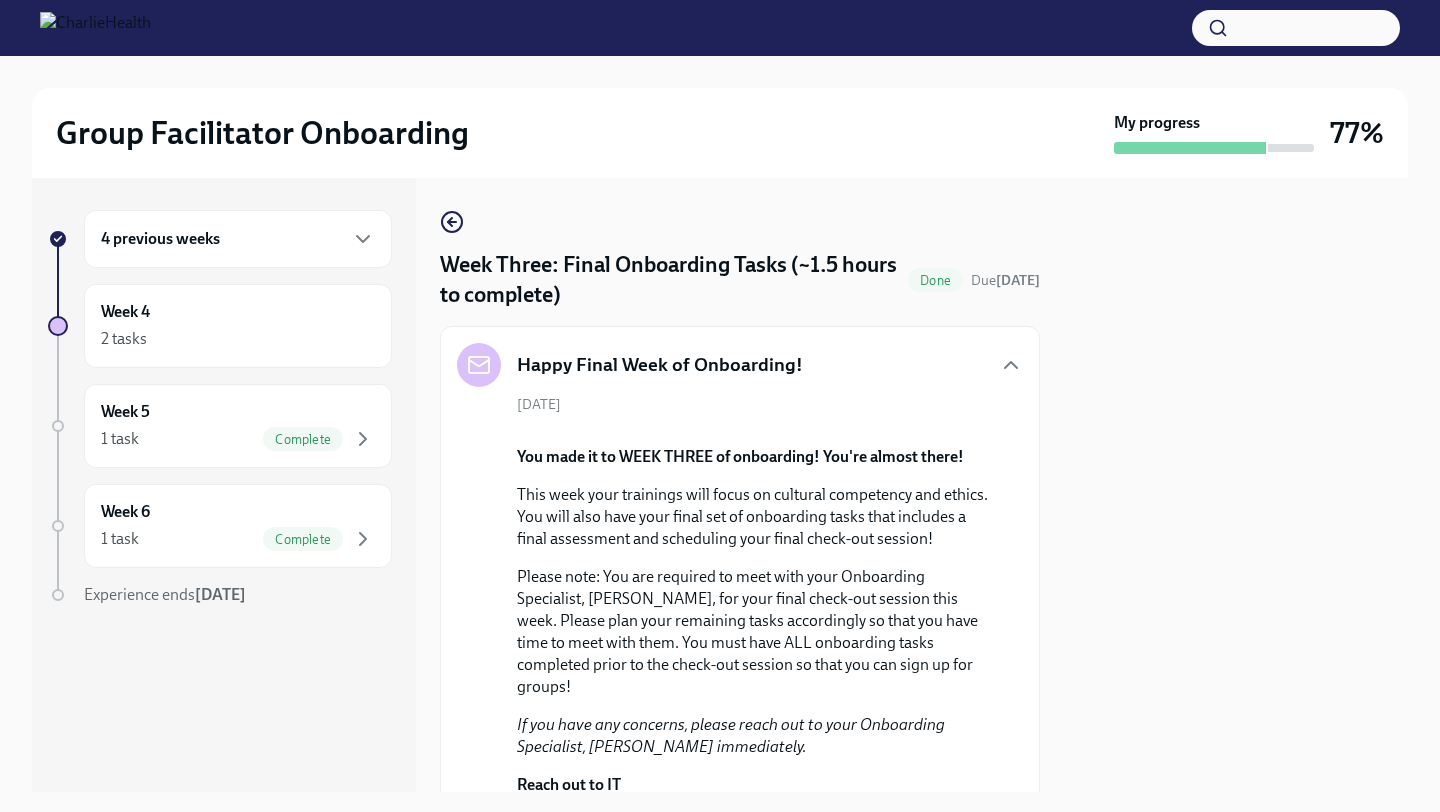 click on "This week your trainings will focus on cultural competency and ethics. You will also have your final set of onboarding tasks that includes a final assessment and scheduling your final check-out session!" at bounding box center (754, 517) 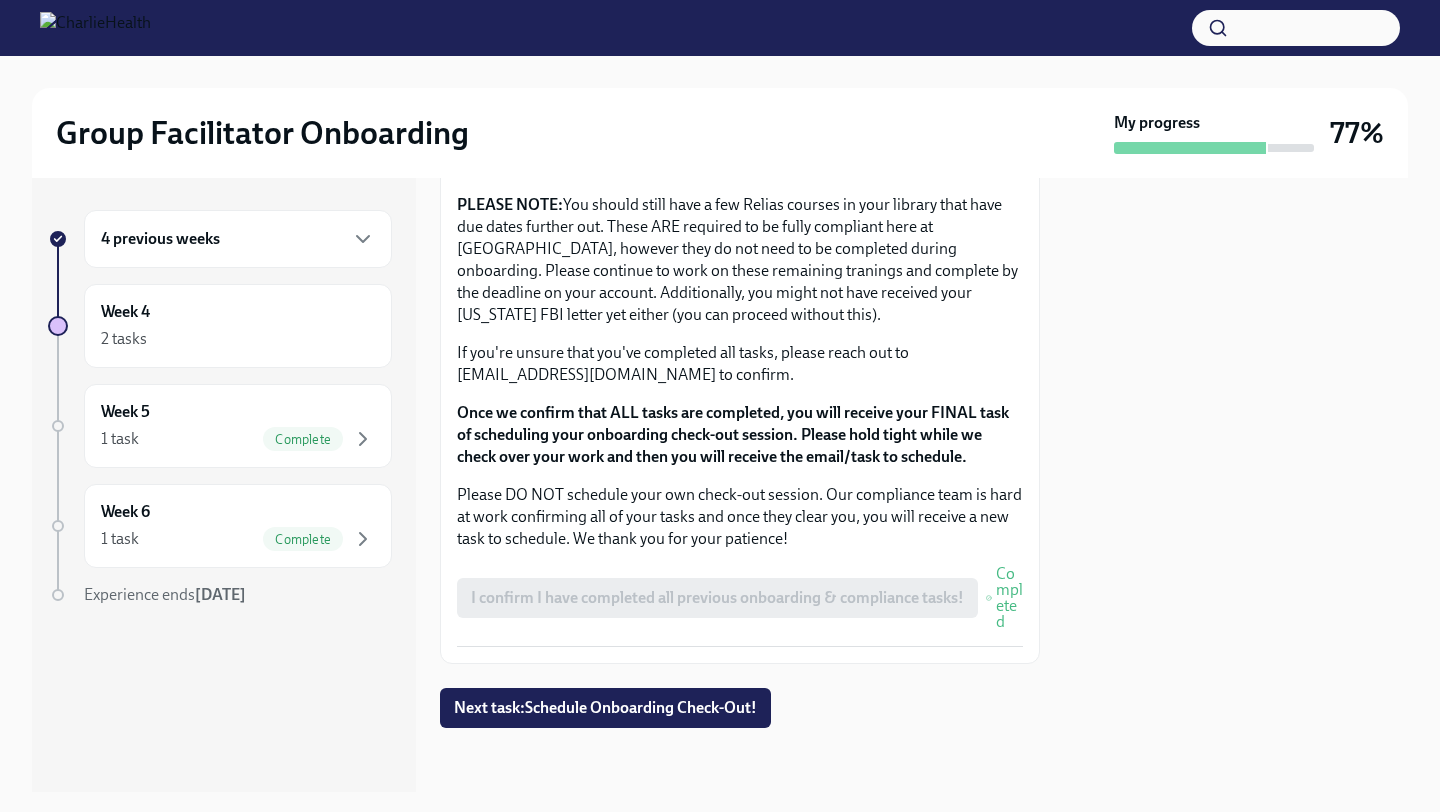 scroll, scrollTop: 2568, scrollLeft: 0, axis: vertical 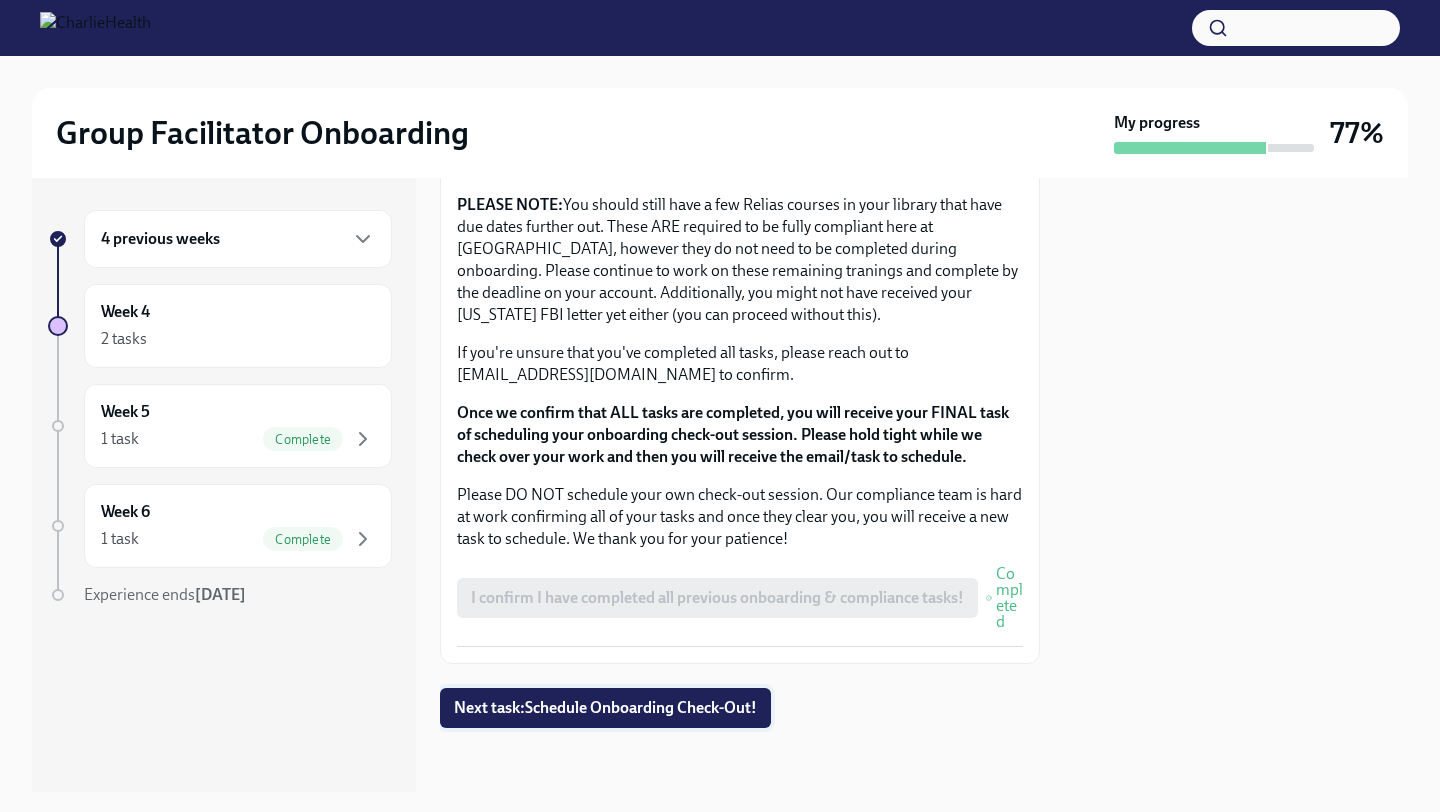click on "Next task :  Schedule Onboarding Check-Out!" at bounding box center (605, 708) 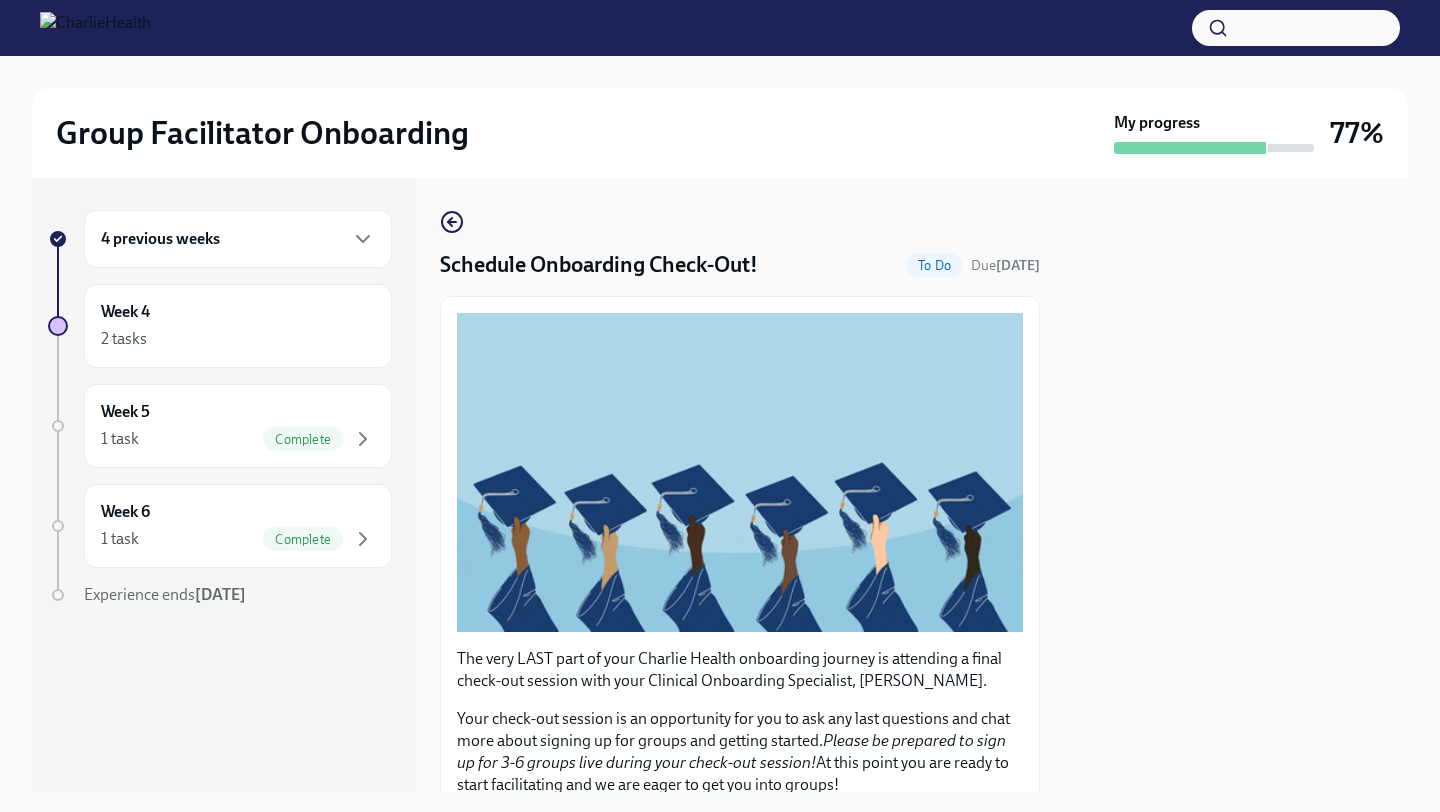 click on "4 previous weeks" at bounding box center (238, 239) 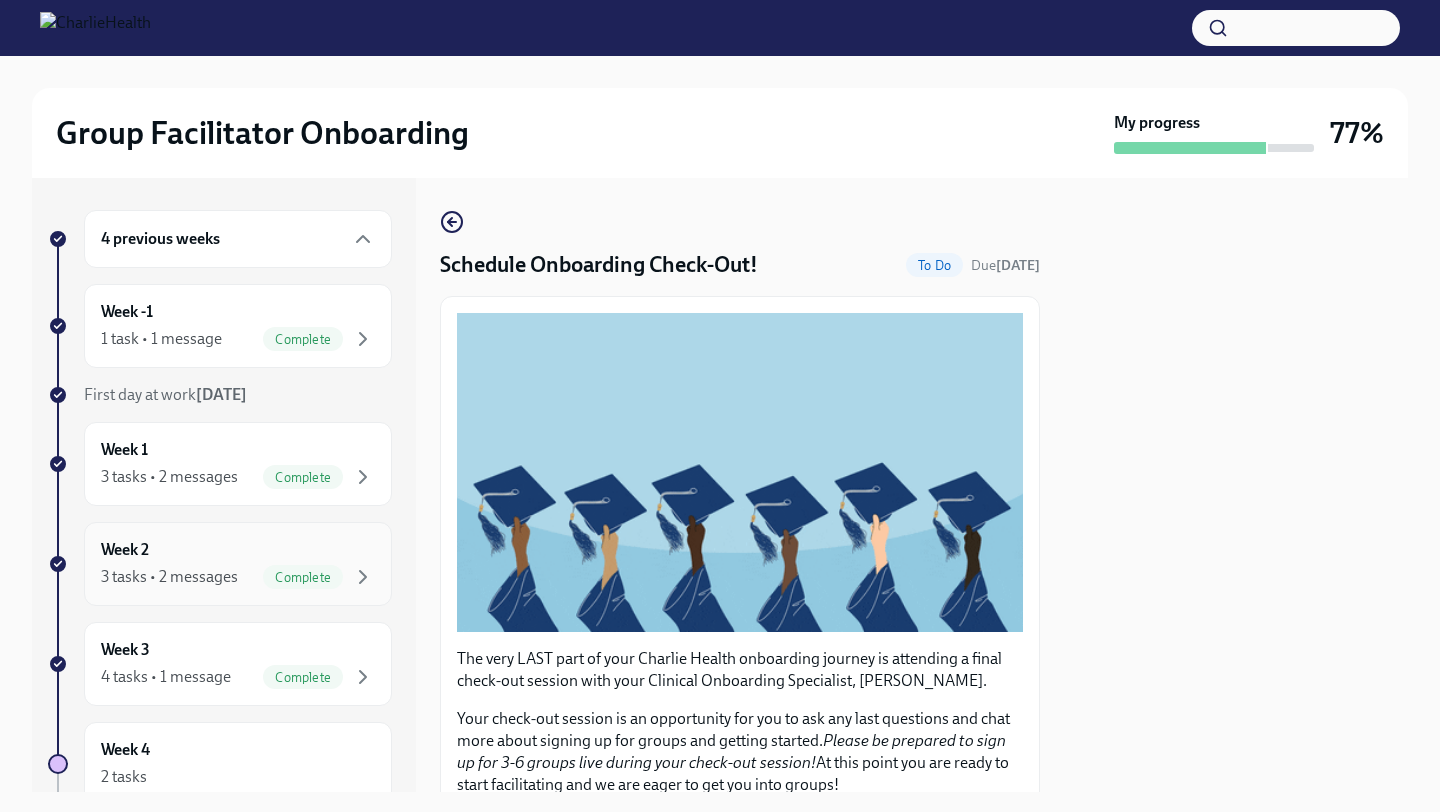 click on "3 tasks • 2 messages" at bounding box center (169, 577) 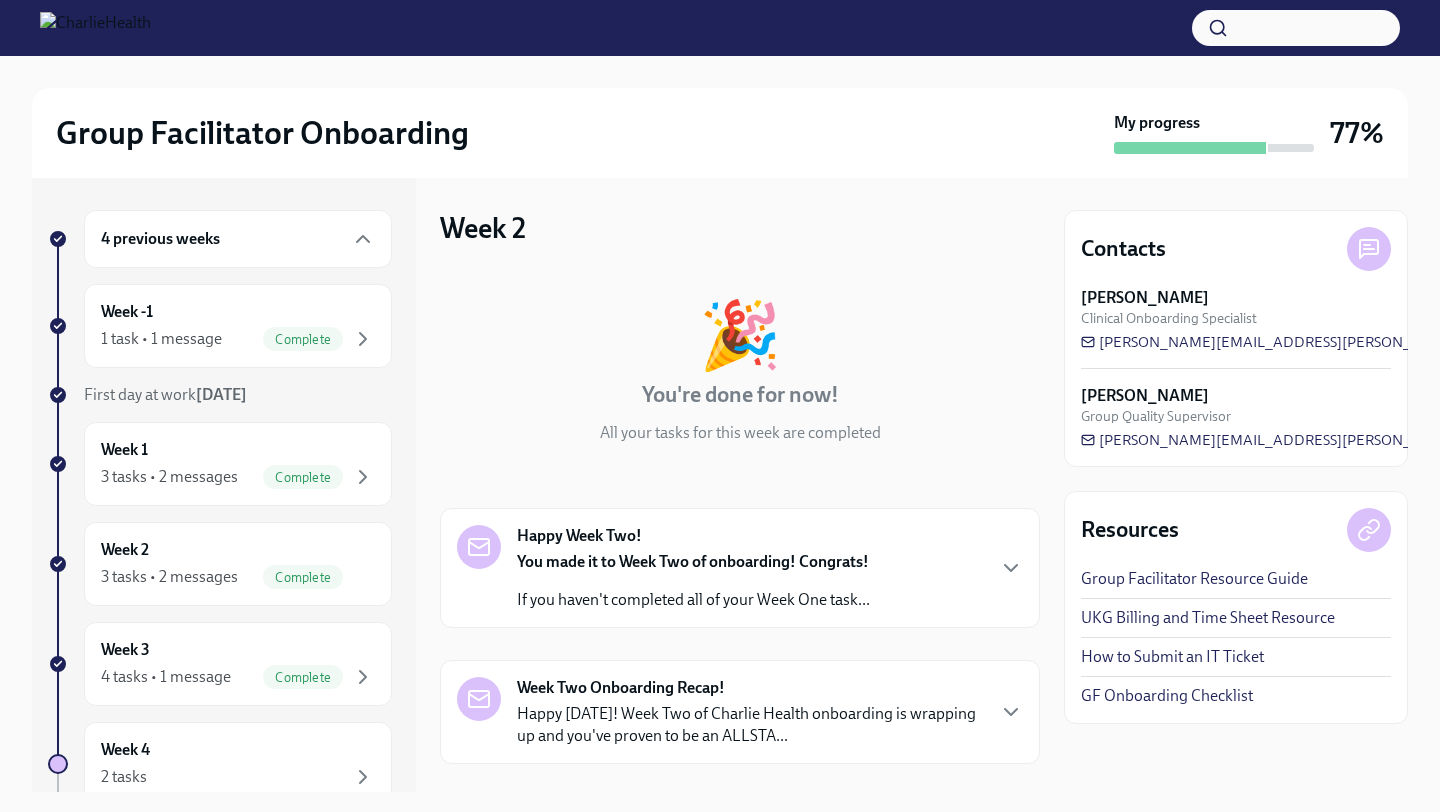 click on "You made it to Week Two of onboarding! Congrats!" at bounding box center [693, 561] 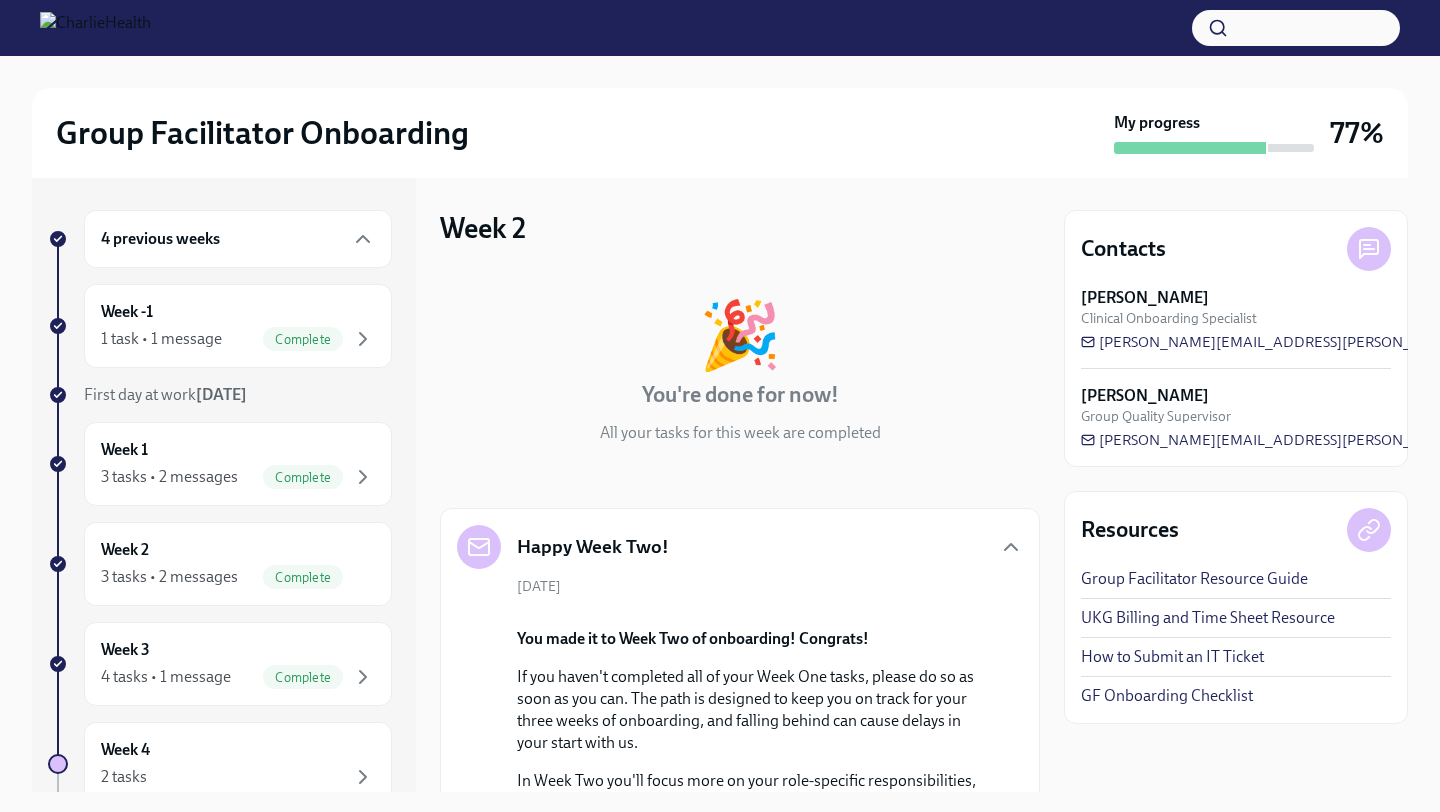 click at bounding box center (754, 612) 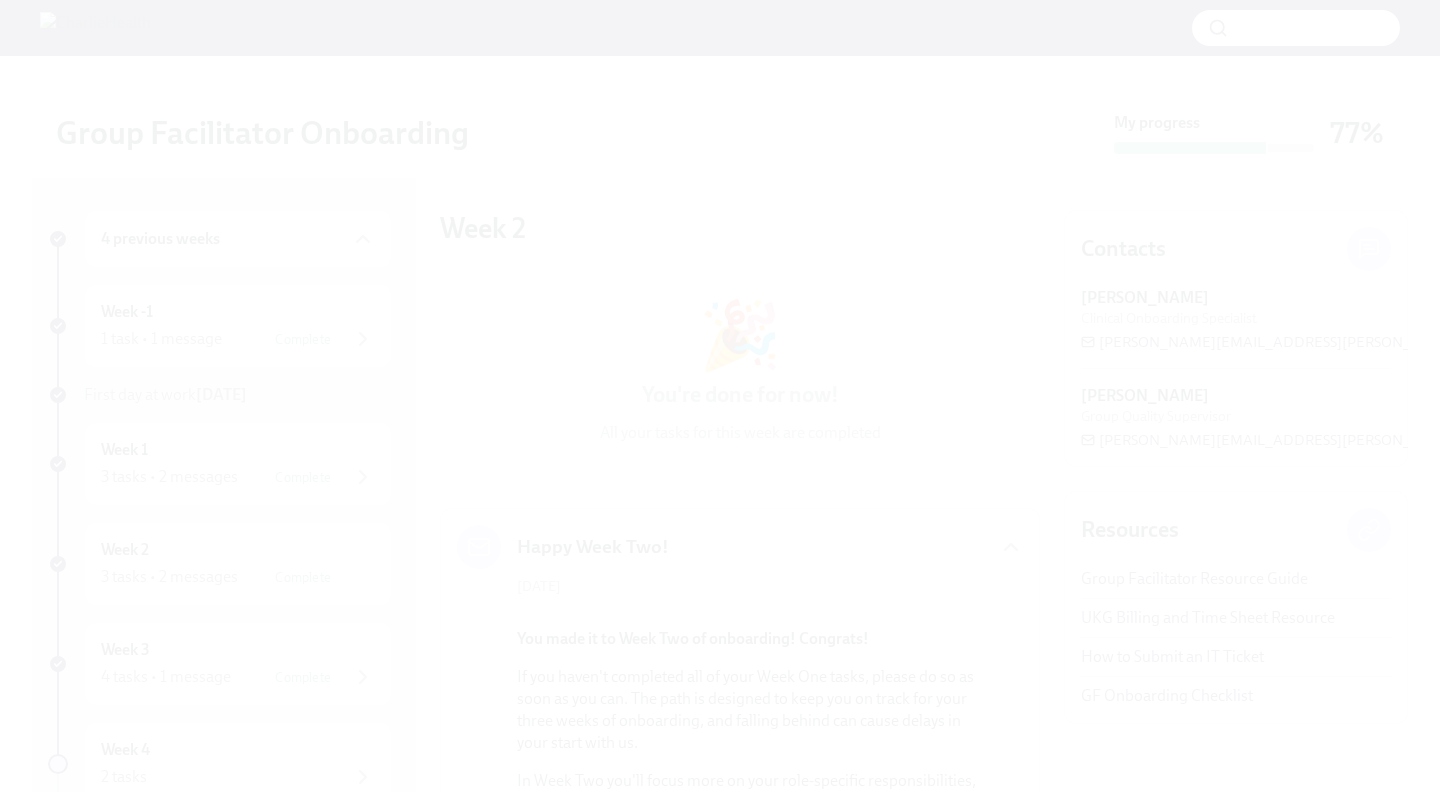 click at bounding box center (720, 406) 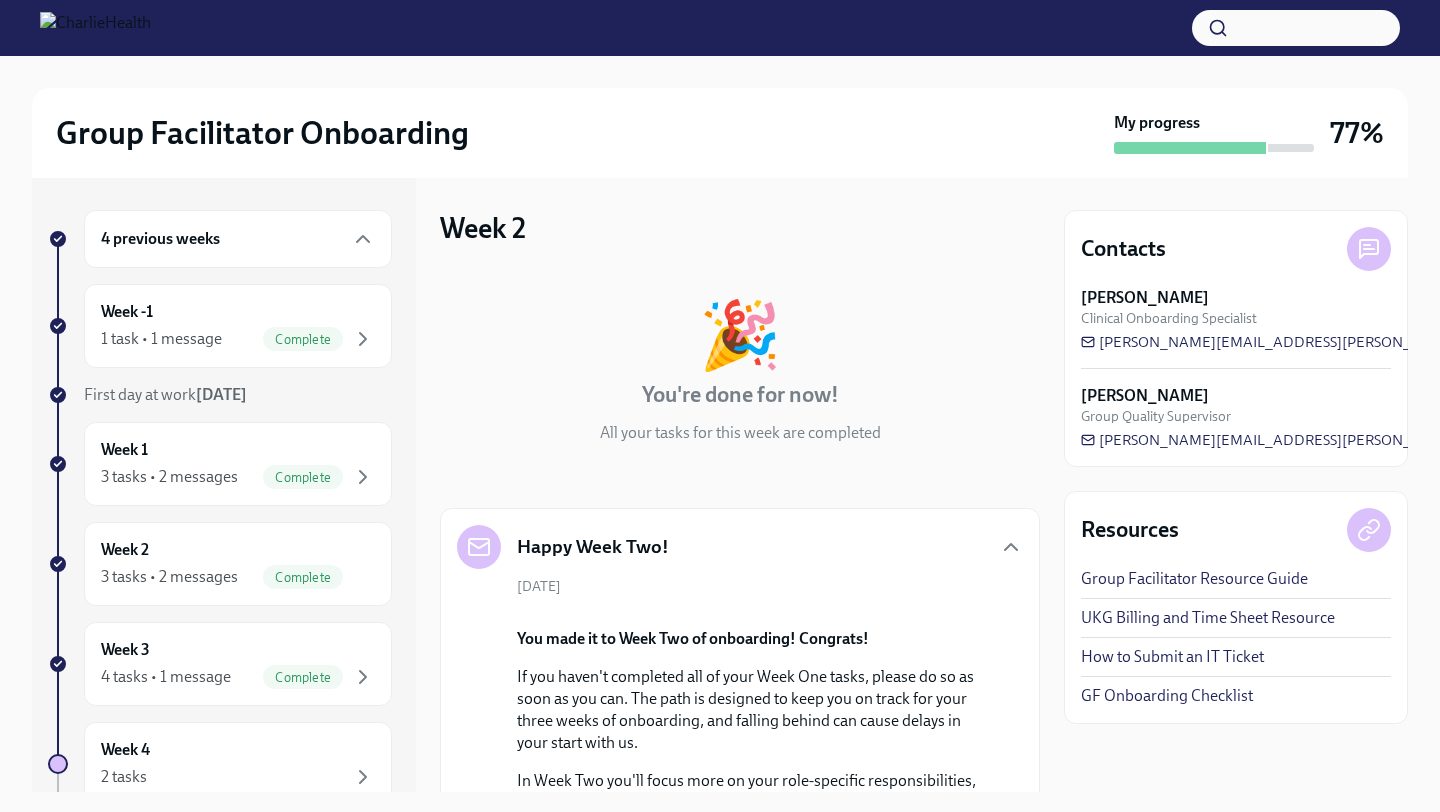 click on "🎉 You're done for now! All your tasks for this week are completed" at bounding box center (740, 373) 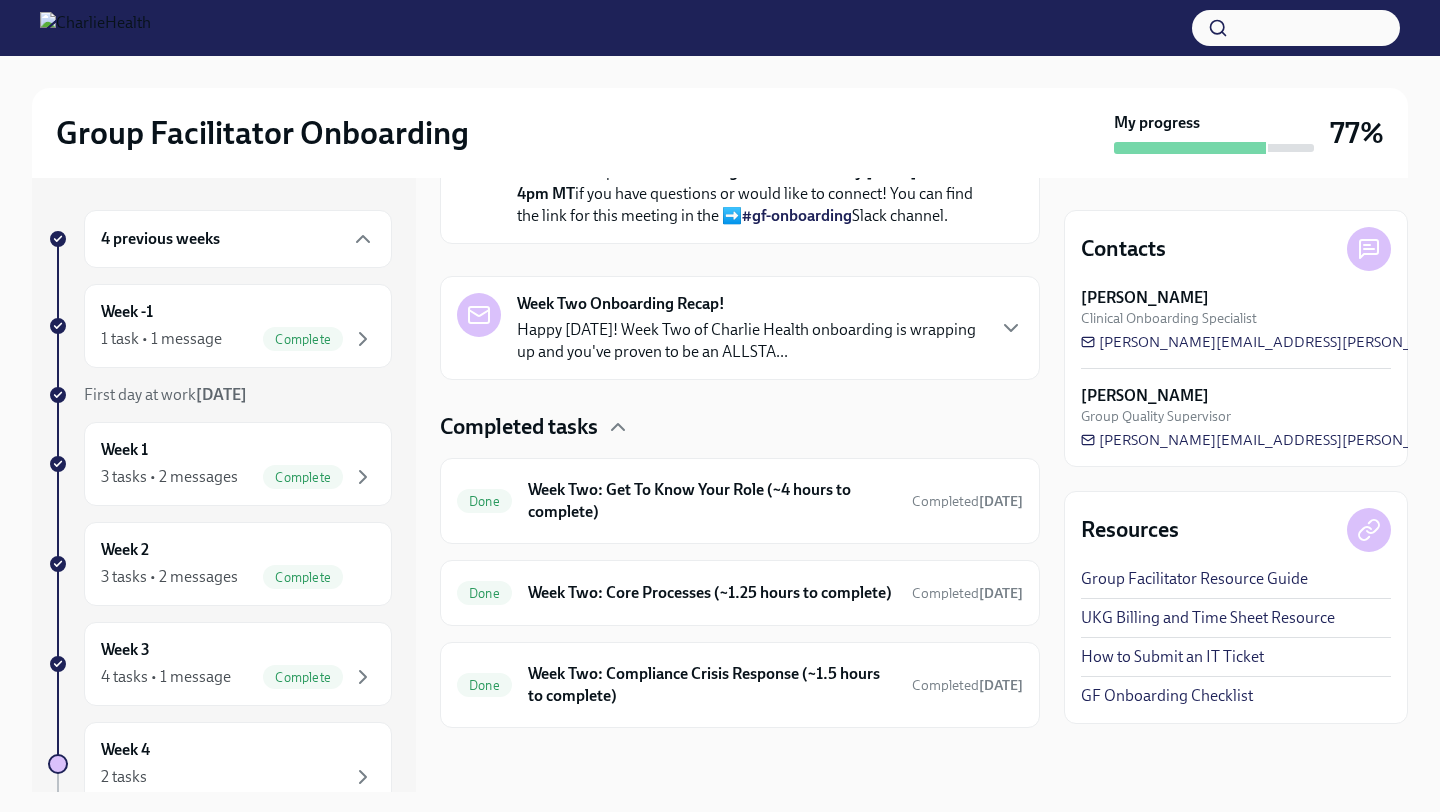 scroll, scrollTop: 1089, scrollLeft: 0, axis: vertical 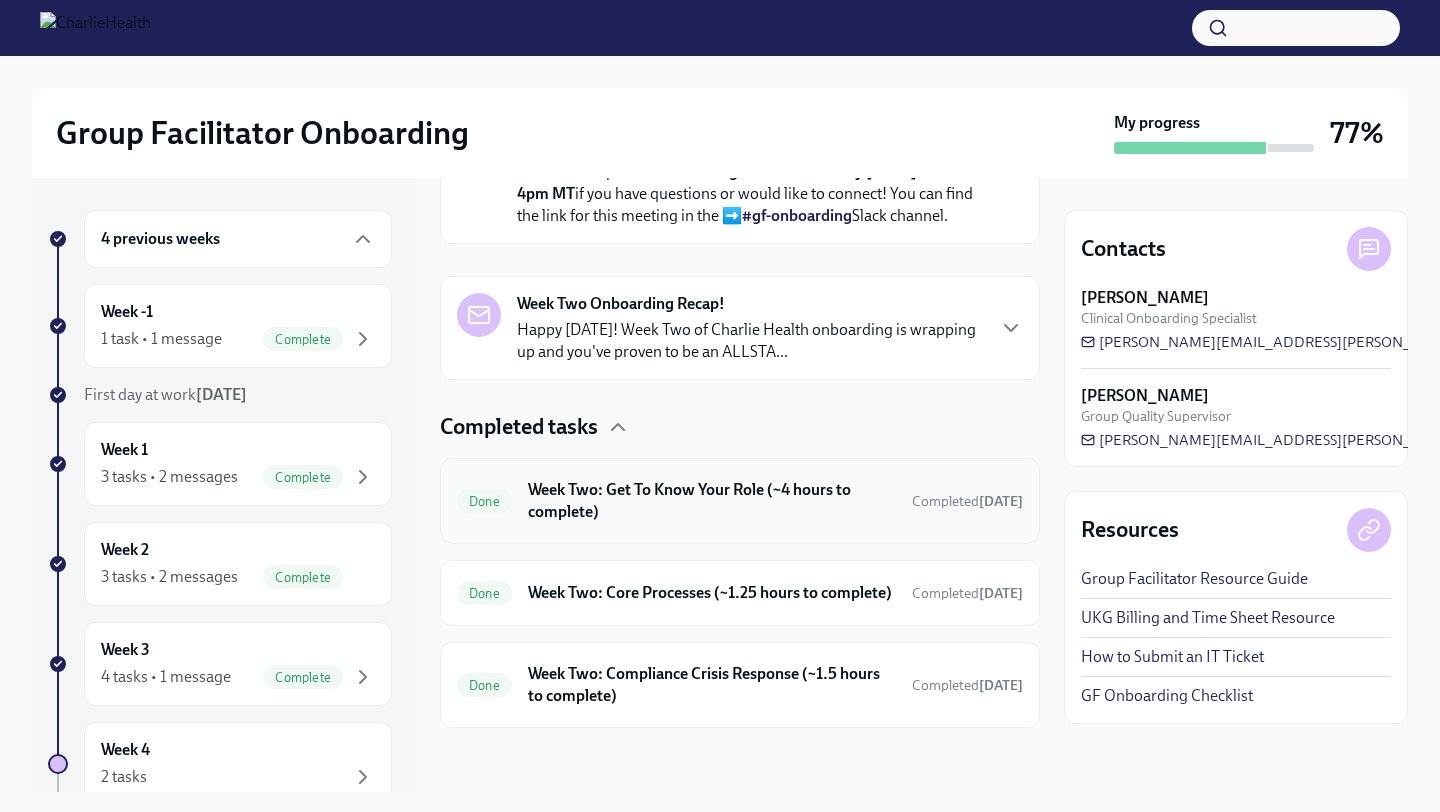 click on "Week Two: Get To Know Your Role (~4 hours to complete)" at bounding box center (712, 501) 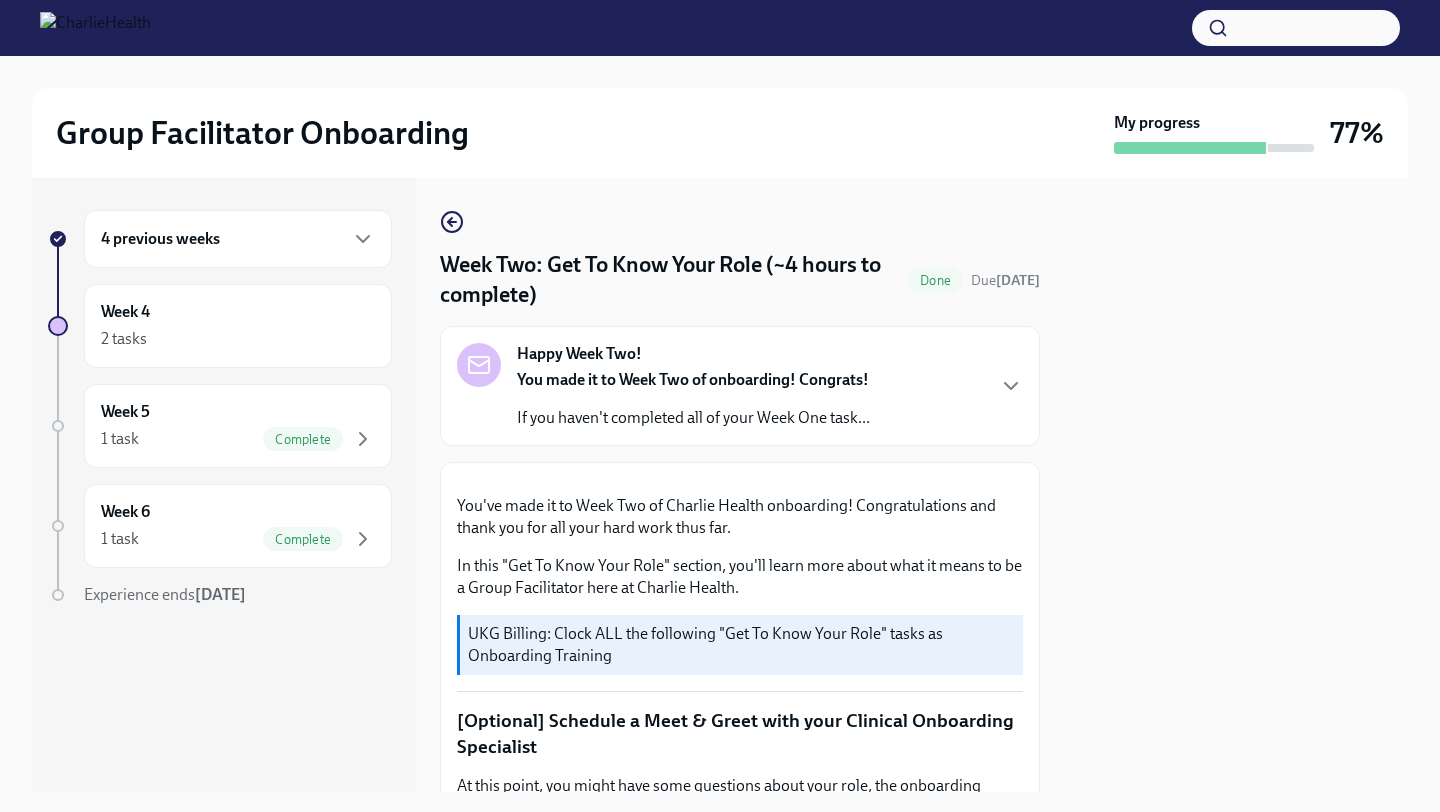 click on "Week Two: Get To Know Your Role (~4 hours to complete) Done Due  [DATE] Happy Week Two! You made it to Week Two of onboarding! Congrats!
If you haven't completed all of your Week One task... You've made it to Week Two of Charlie Health onboarding! Congratulations and thank you for all your hard work thus far.
In this "Get To Know Your Role" section, you'll learn more about what it means to be a Group Facilitator here at Charlie Health. UKG Billing: Clock ALL the following "Get To Know Your Role" tasks as Onboarding Training [Optional] Schedule a Meet & Greet with your Clinical Onboarding Specialist At this point, you might have some questions about your role, the onboarding process, or are just feeling the need to connect with someone in-person!
Feel free to schedule an optional Meet & Greet with your Clinical Onboarding Specialist, [PERSON_NAME], via their Calendly: [URL][DOMAIN_NAME] Complete Docebo Courses
How To Be A Successful Group Facilitator
🎓
OKTA" at bounding box center [740, 1199] 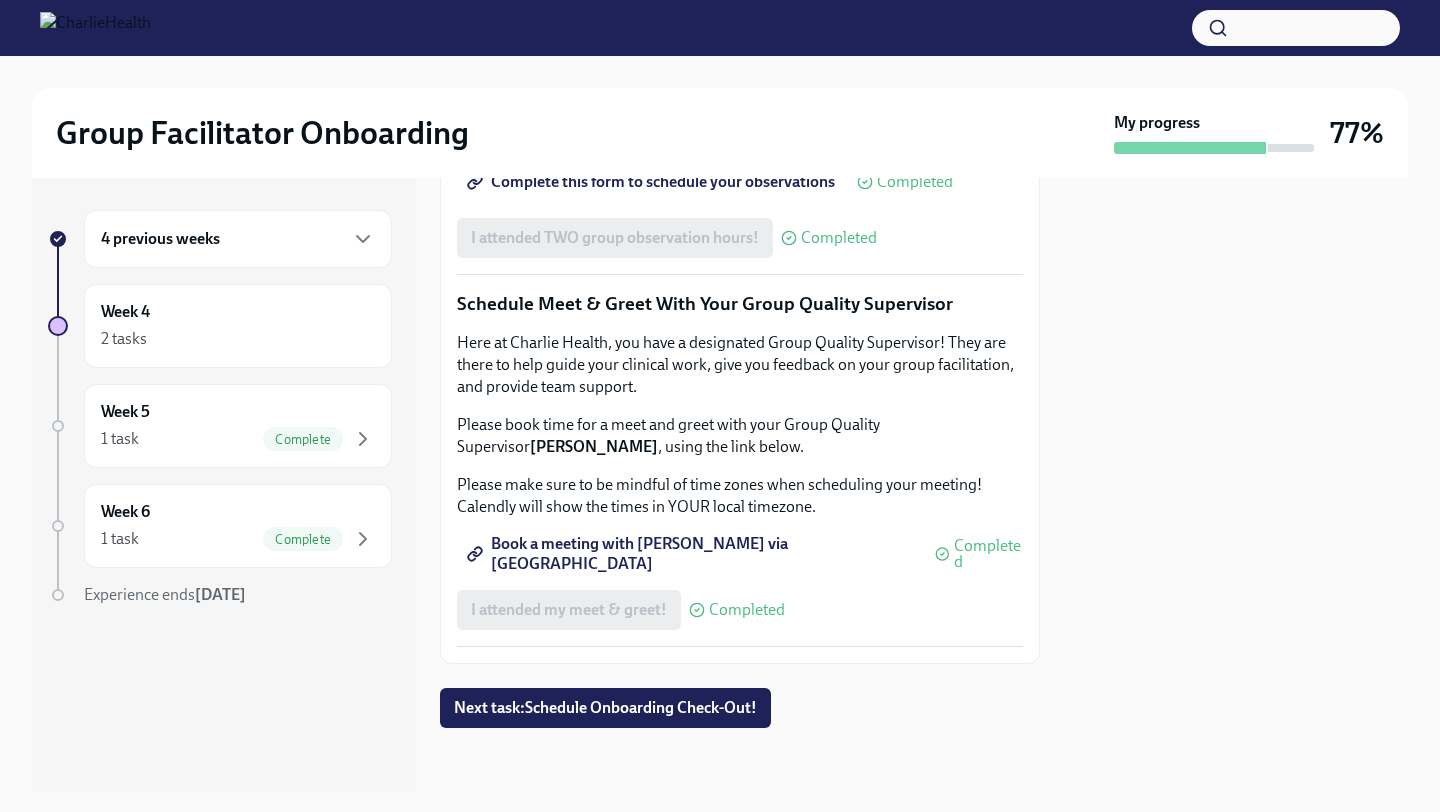 scroll, scrollTop: 1950, scrollLeft: 0, axis: vertical 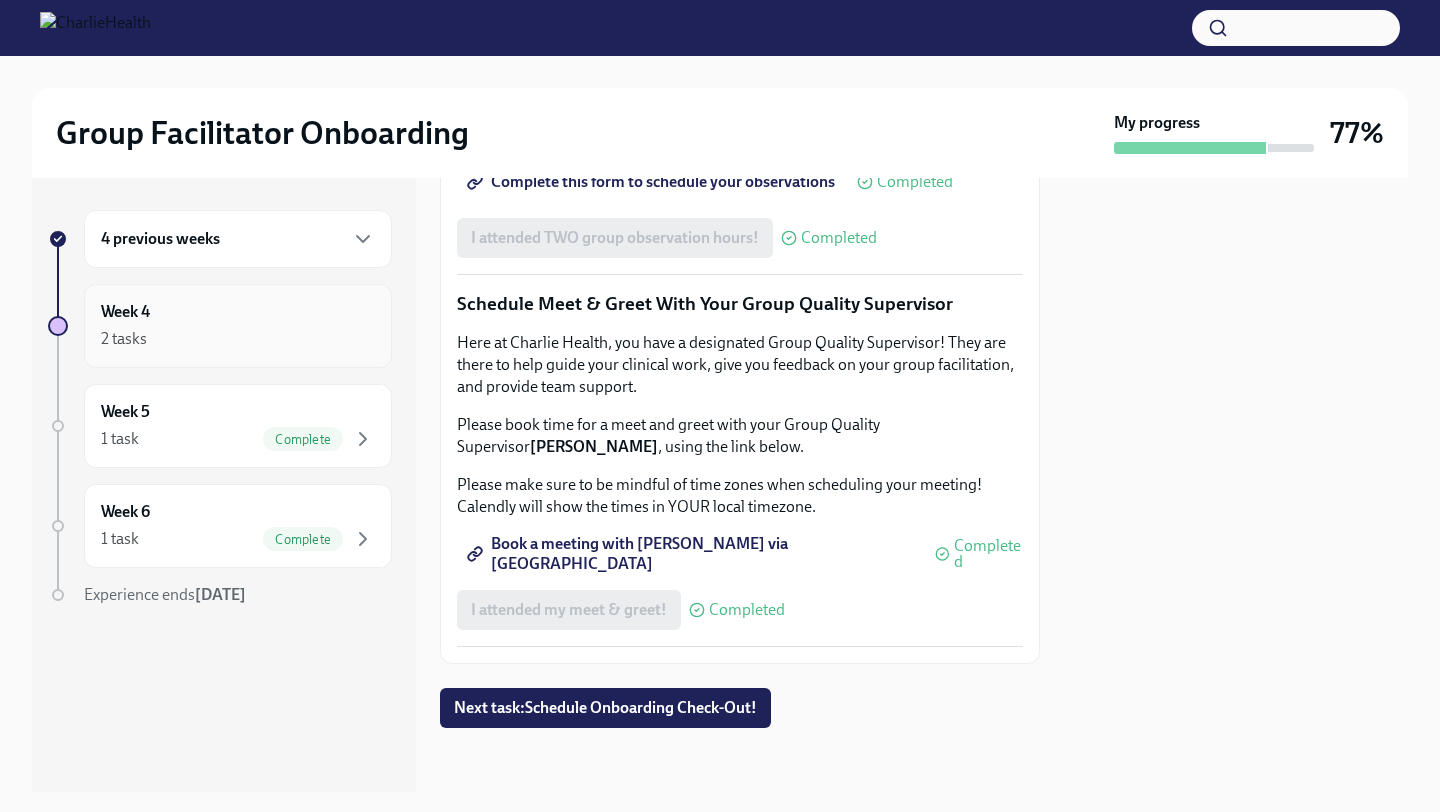 click on "Week 4 2 tasks" at bounding box center (238, 326) 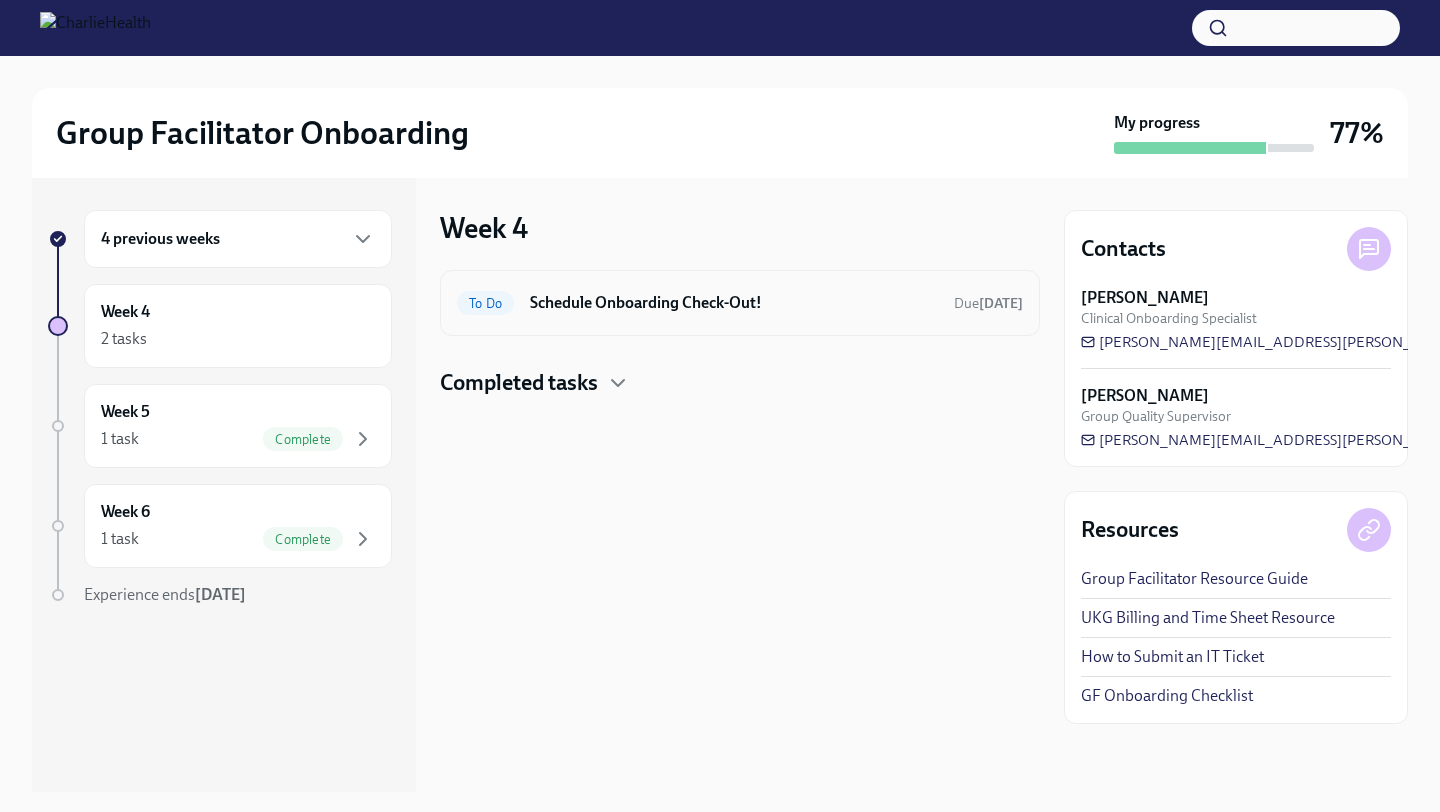 click on "Schedule Onboarding Check-Out!" at bounding box center [734, 303] 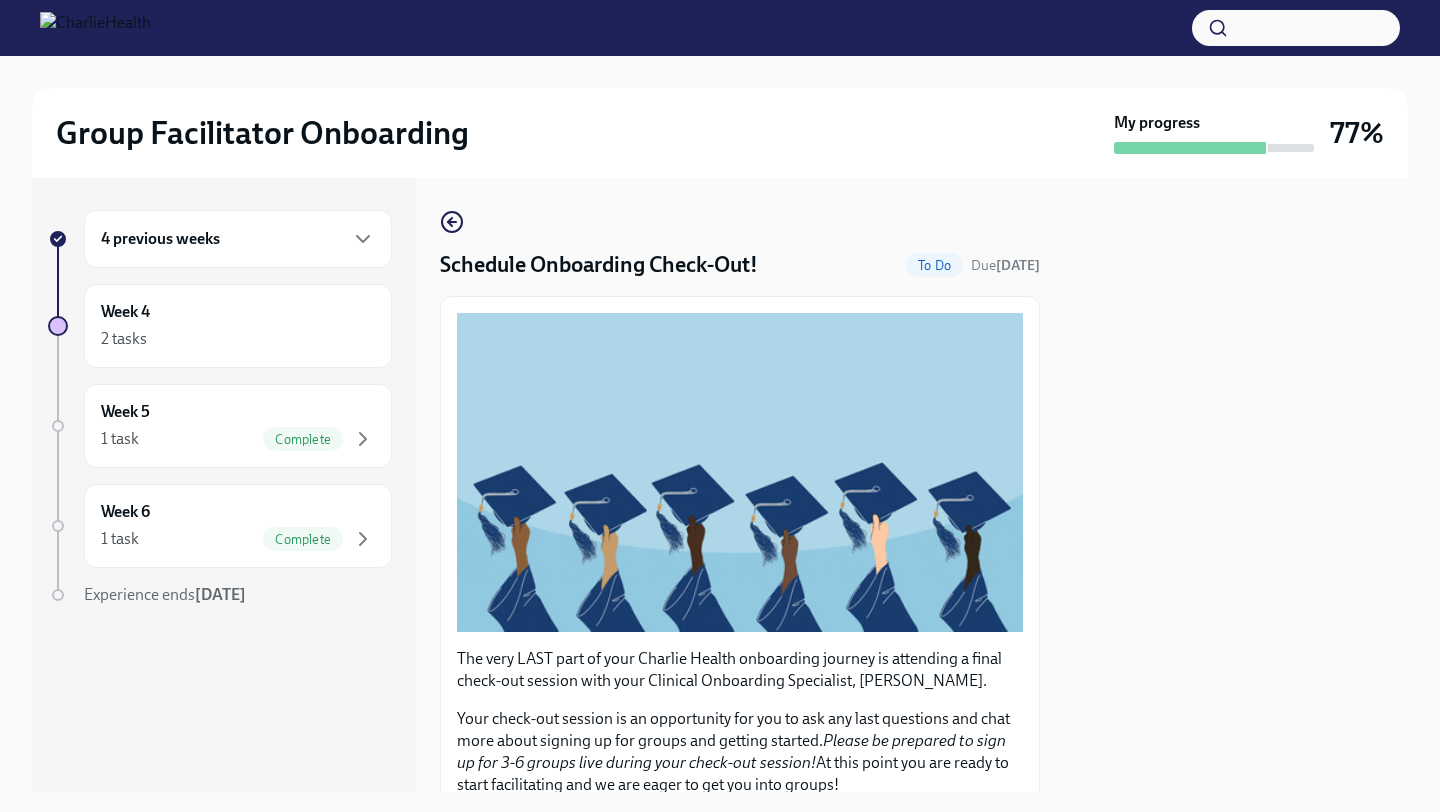 click on "Your check-out session is an opportunity for you to ask any last questions and chat more about signing up for groups and getting started.  Please be prepared to sign up for 3-6 groups live during your check-out session!  At this point you are ready to start facilitating and we are eager to get you into groups!" at bounding box center [740, 752] 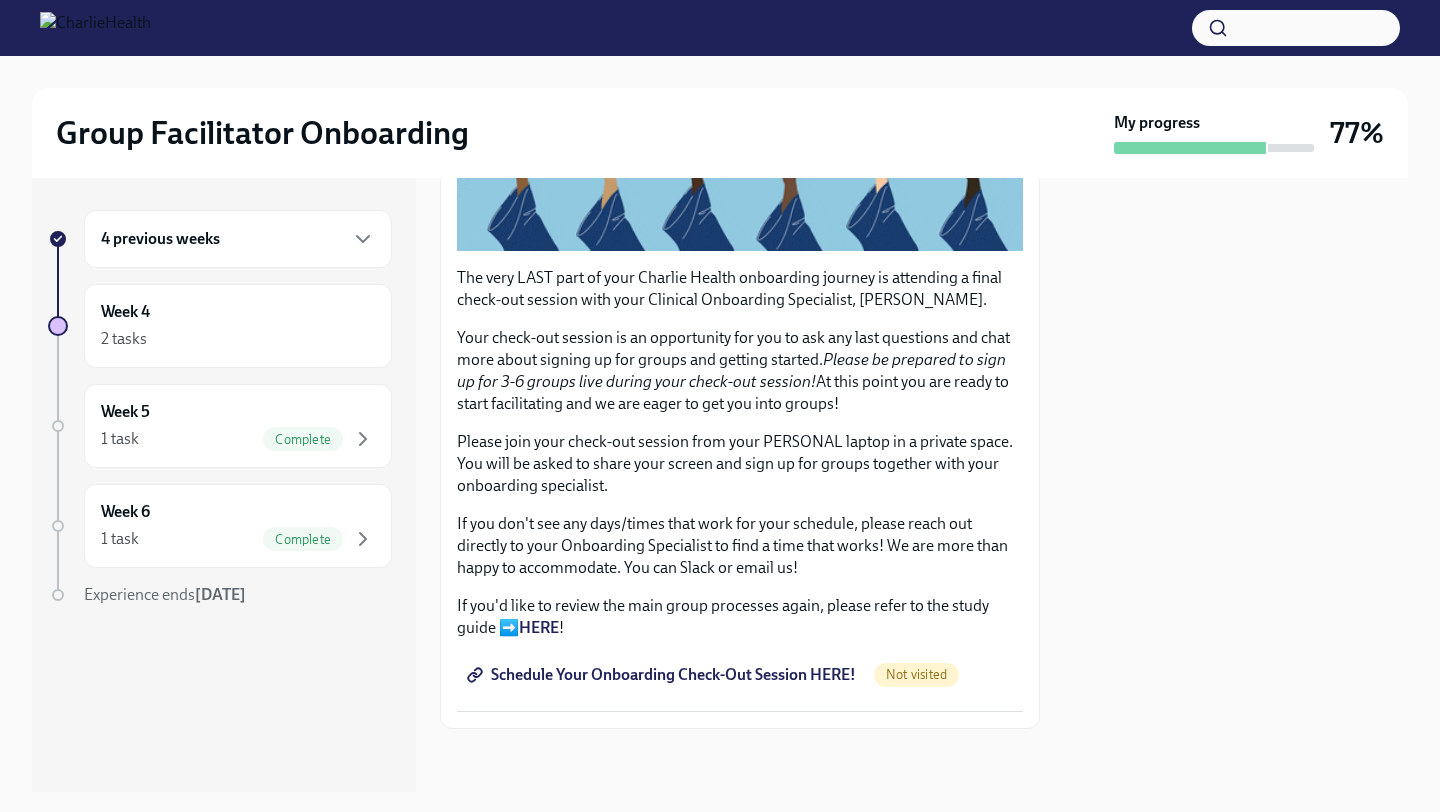 scroll, scrollTop: 382, scrollLeft: 0, axis: vertical 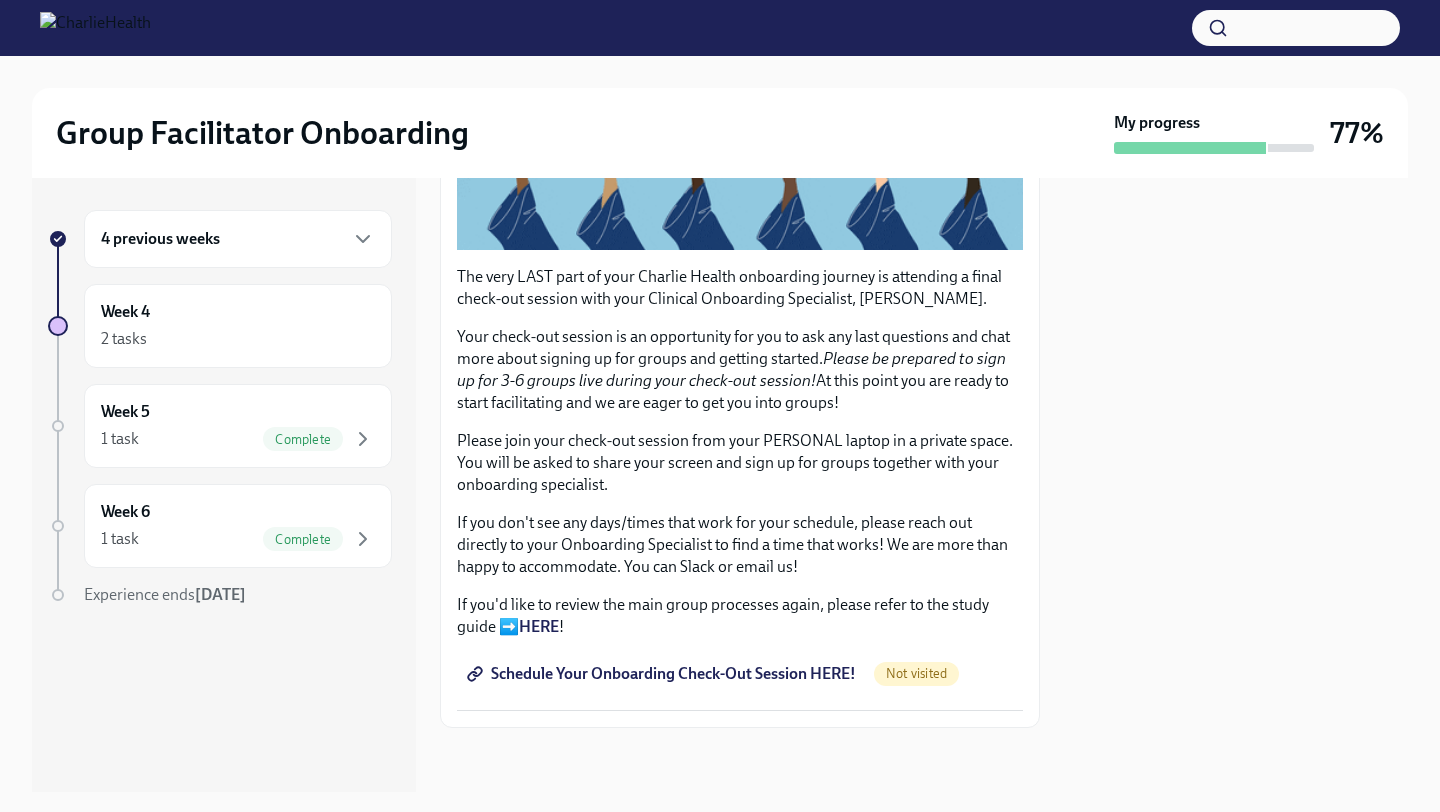 click on "Schedule Your Onboarding Check-Out Session HERE!" at bounding box center [663, 674] 